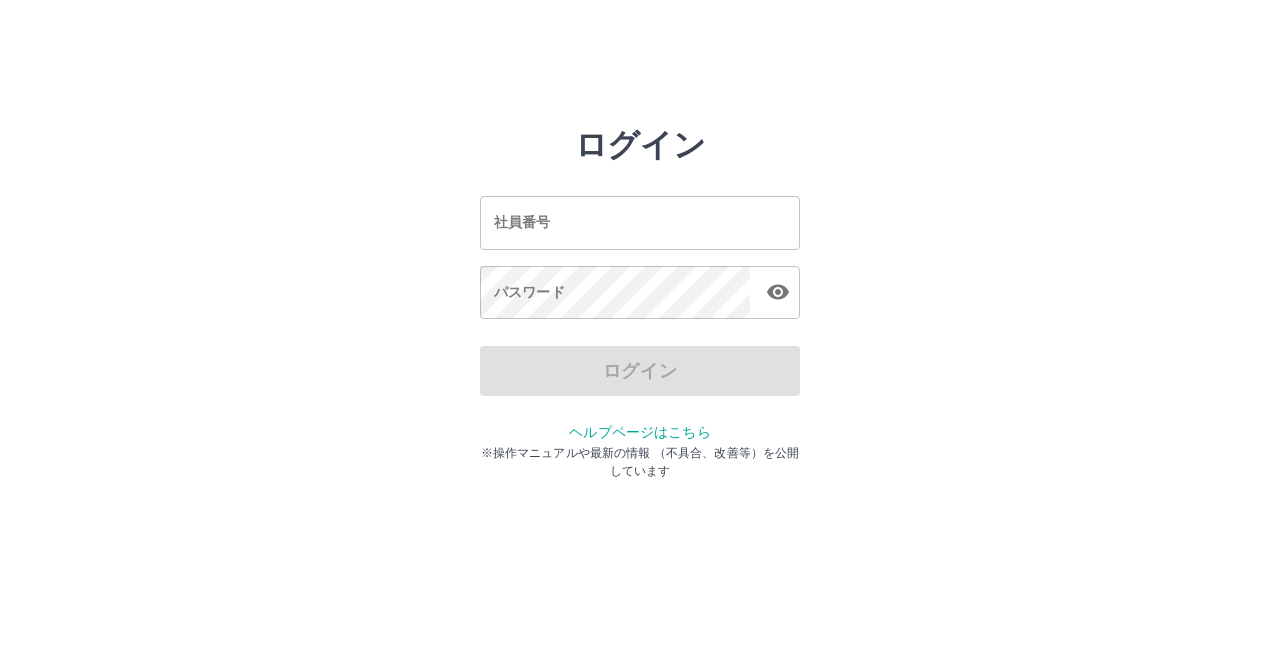 scroll, scrollTop: 0, scrollLeft: 0, axis: both 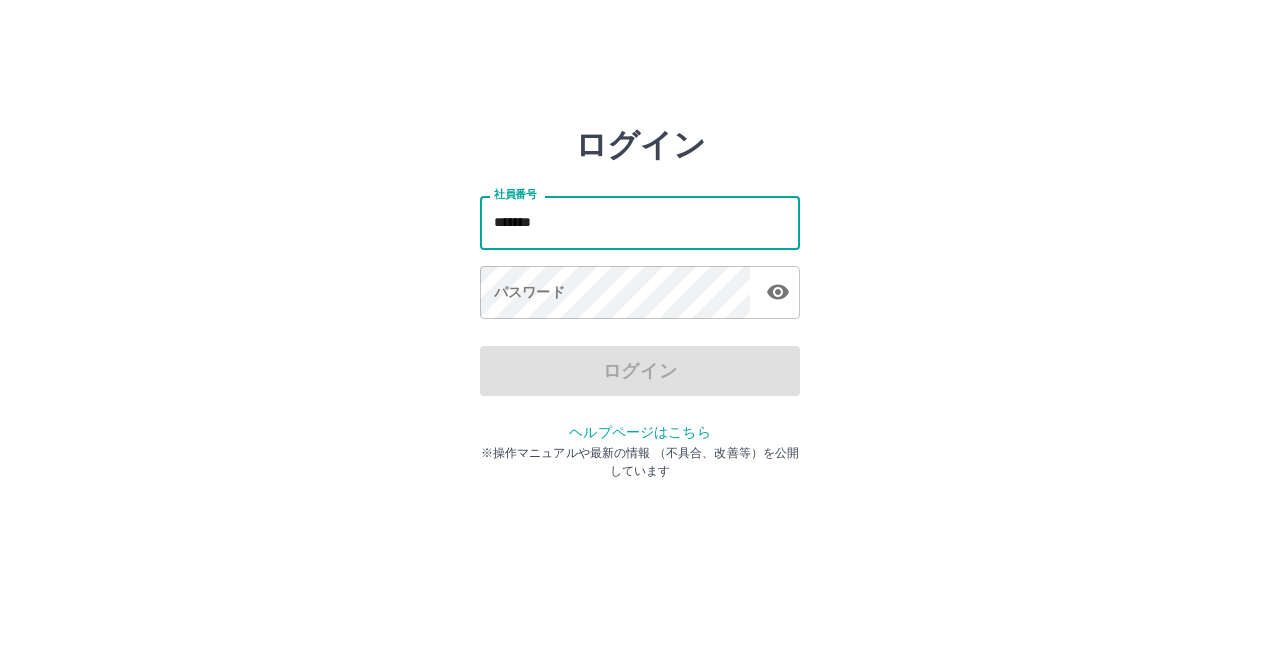 type on "*******" 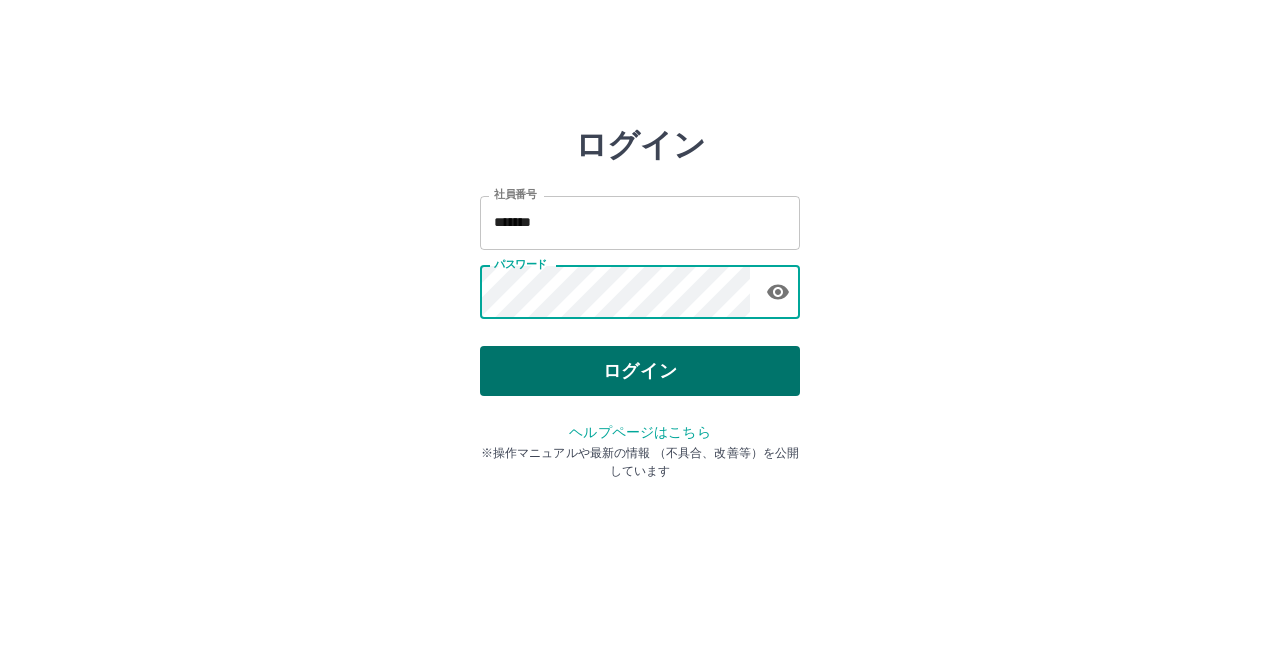 click on "ログイン" at bounding box center (640, 371) 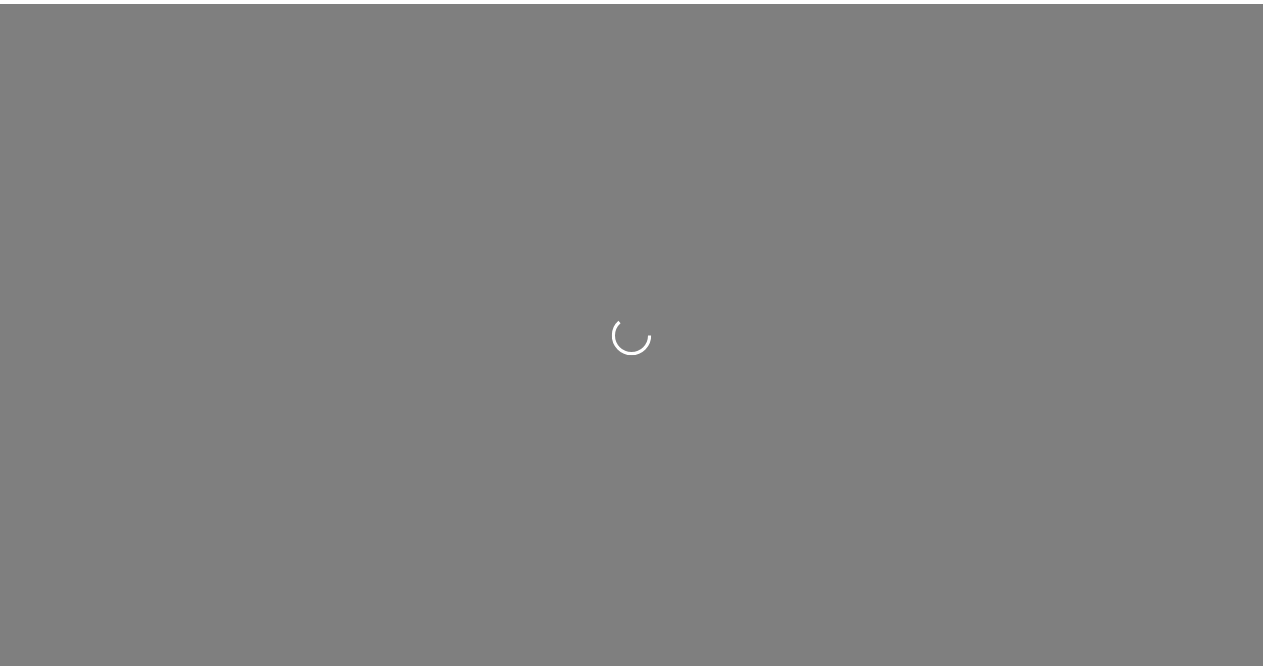 scroll, scrollTop: 0, scrollLeft: 0, axis: both 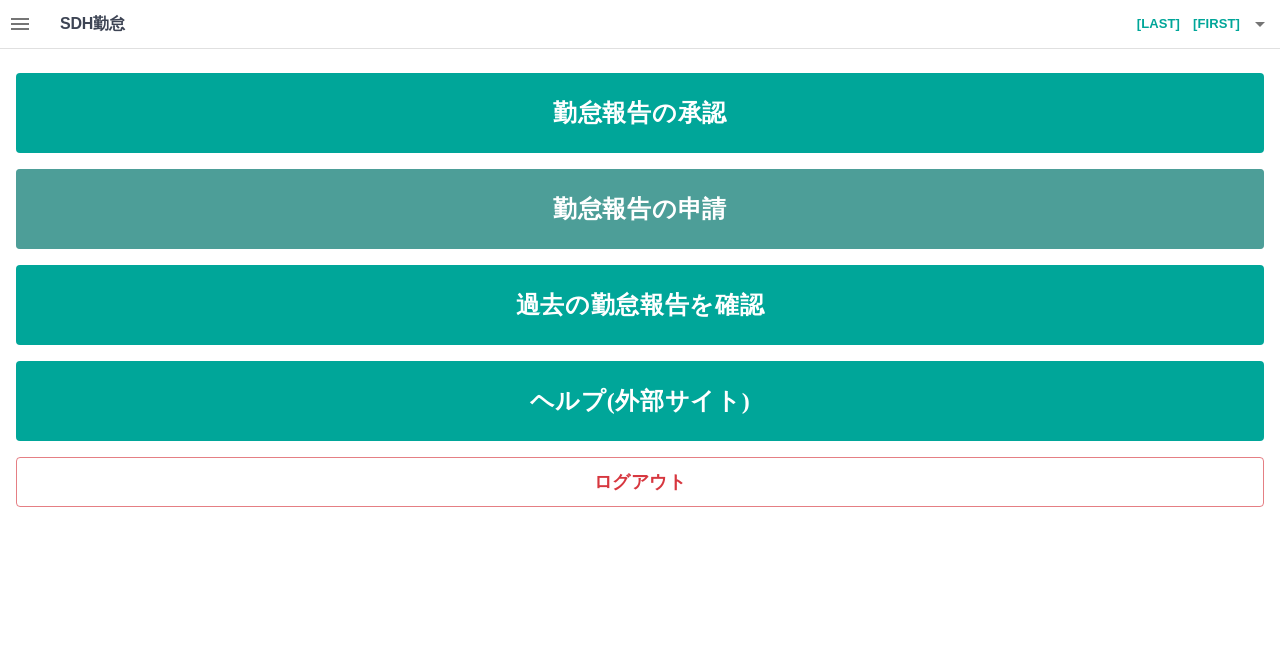 click on "勤怠報告の申請" at bounding box center (640, 209) 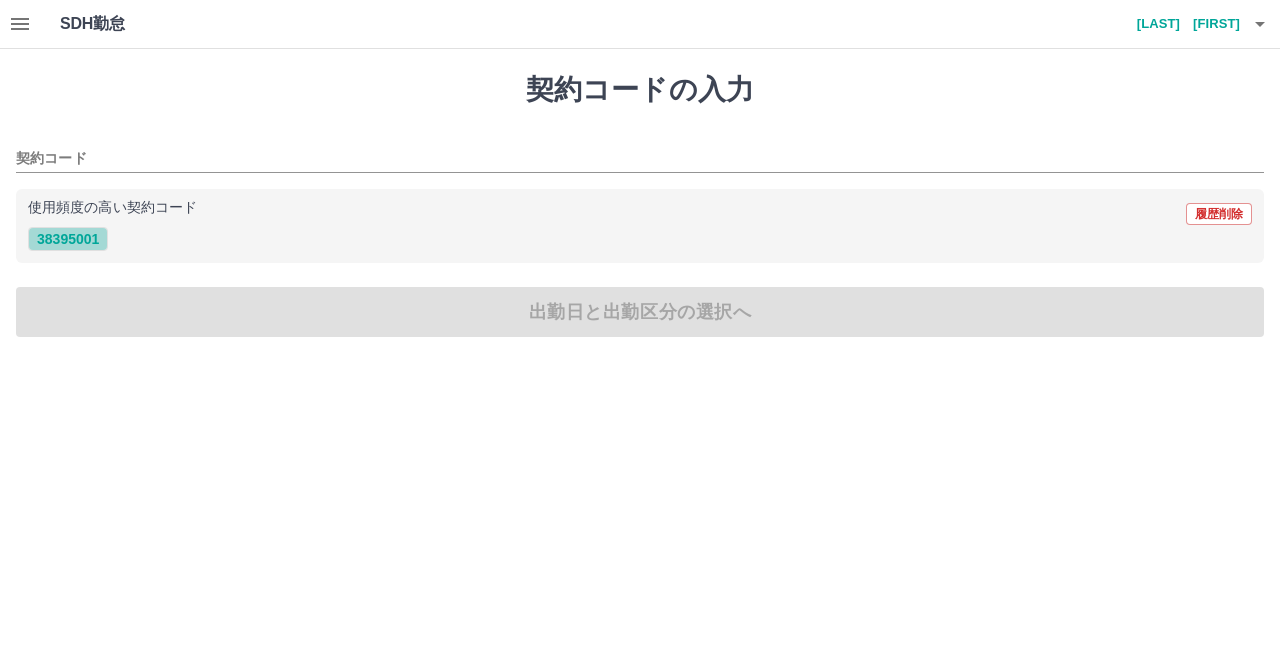 click on "38395001" at bounding box center [68, 239] 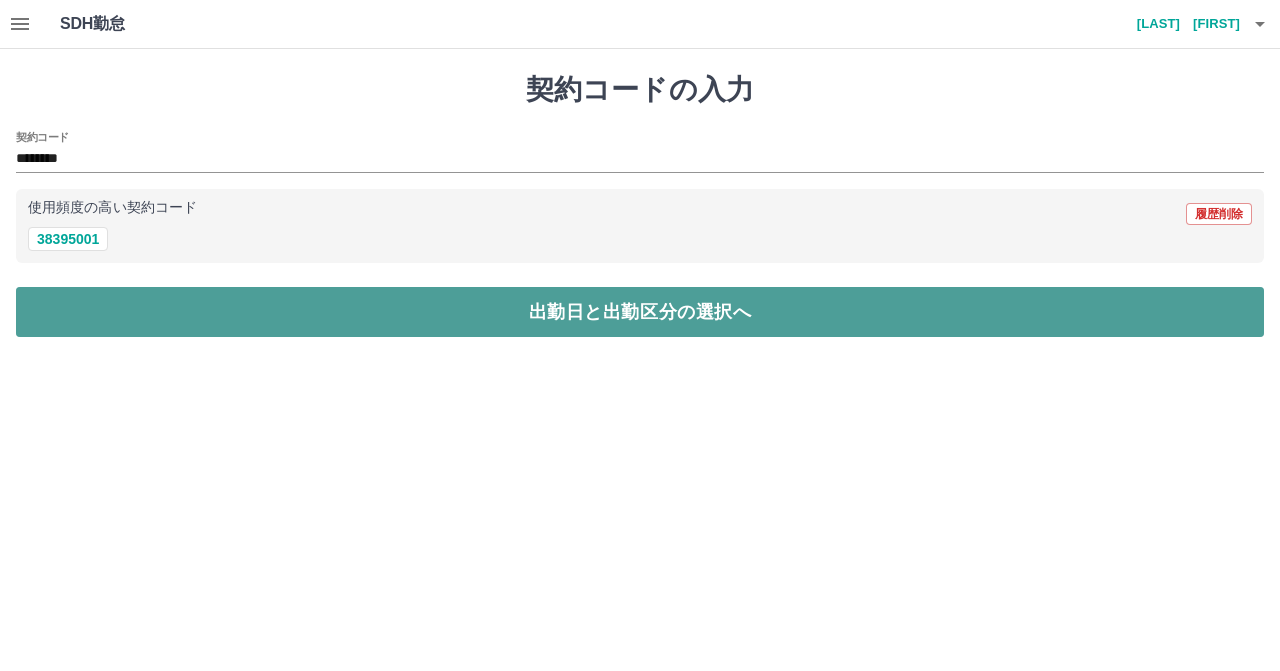 click on "出勤日と出勤区分の選択へ" at bounding box center (640, 312) 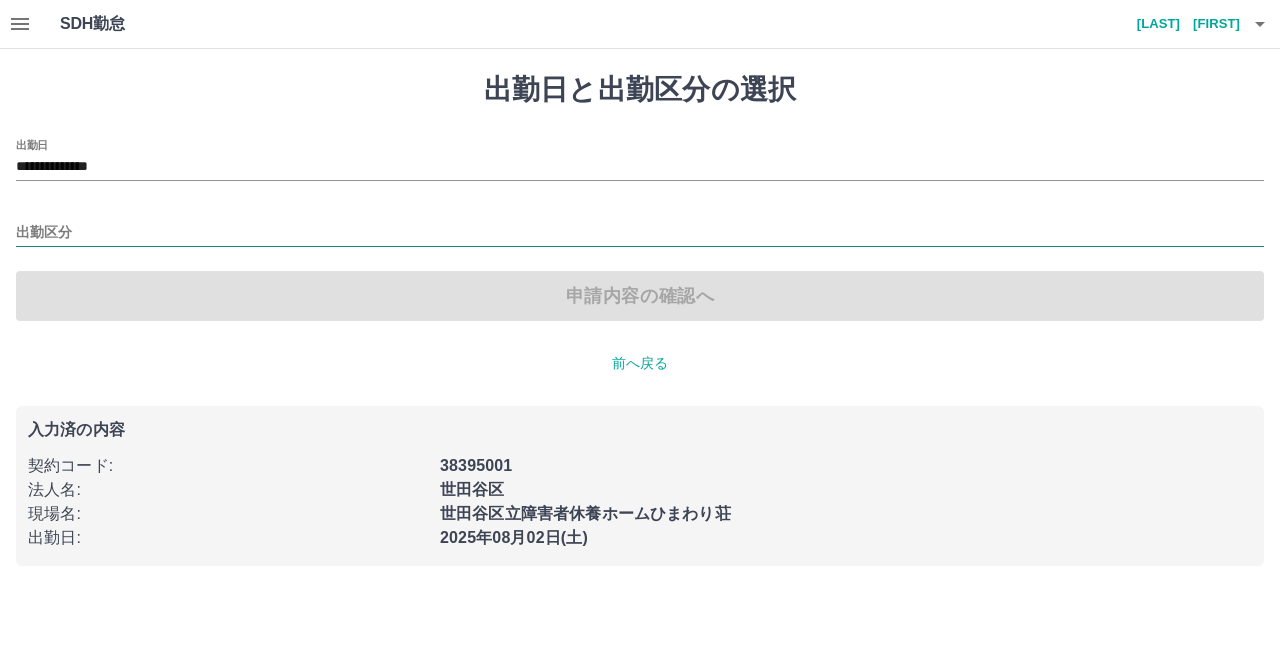 click on "出勤区分" at bounding box center [640, 233] 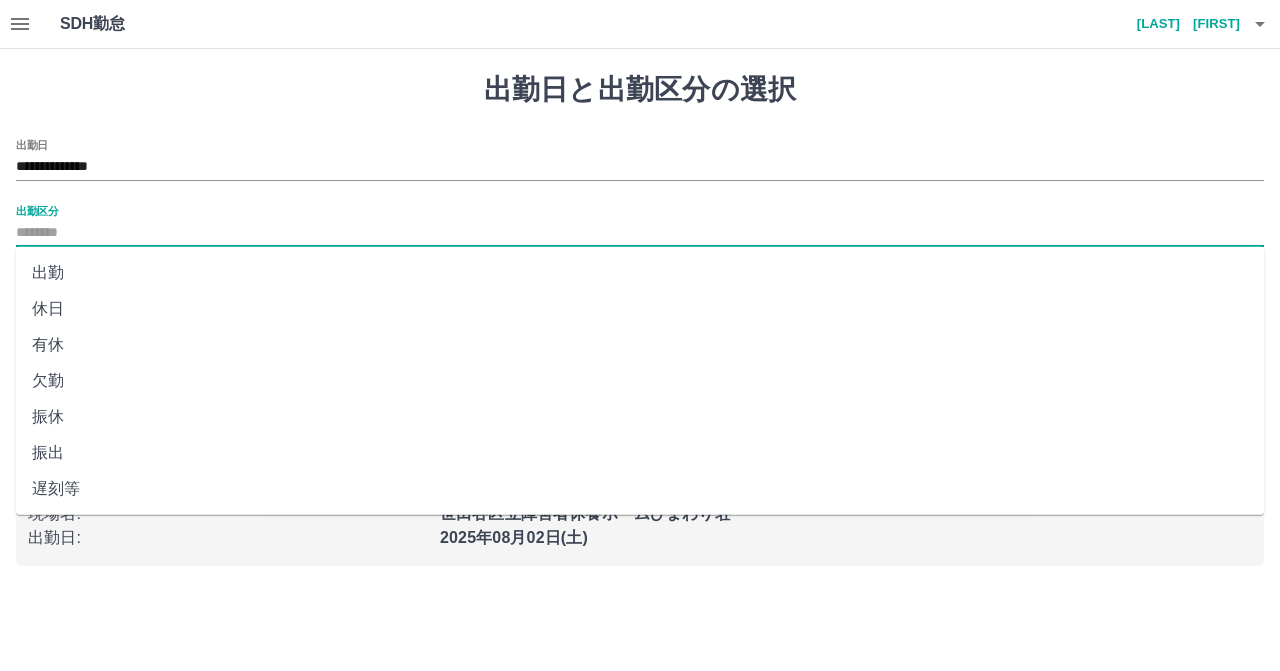 click on "出勤" at bounding box center (640, 273) 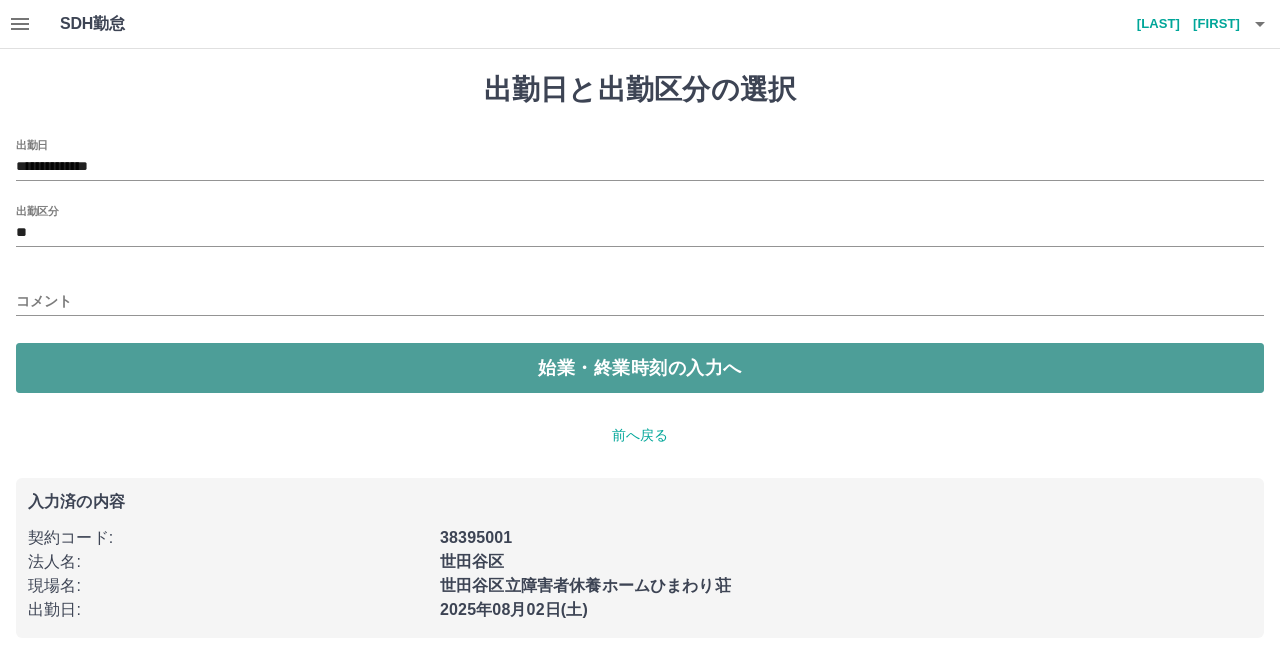 click on "始業・終業時刻の入力へ" at bounding box center (640, 368) 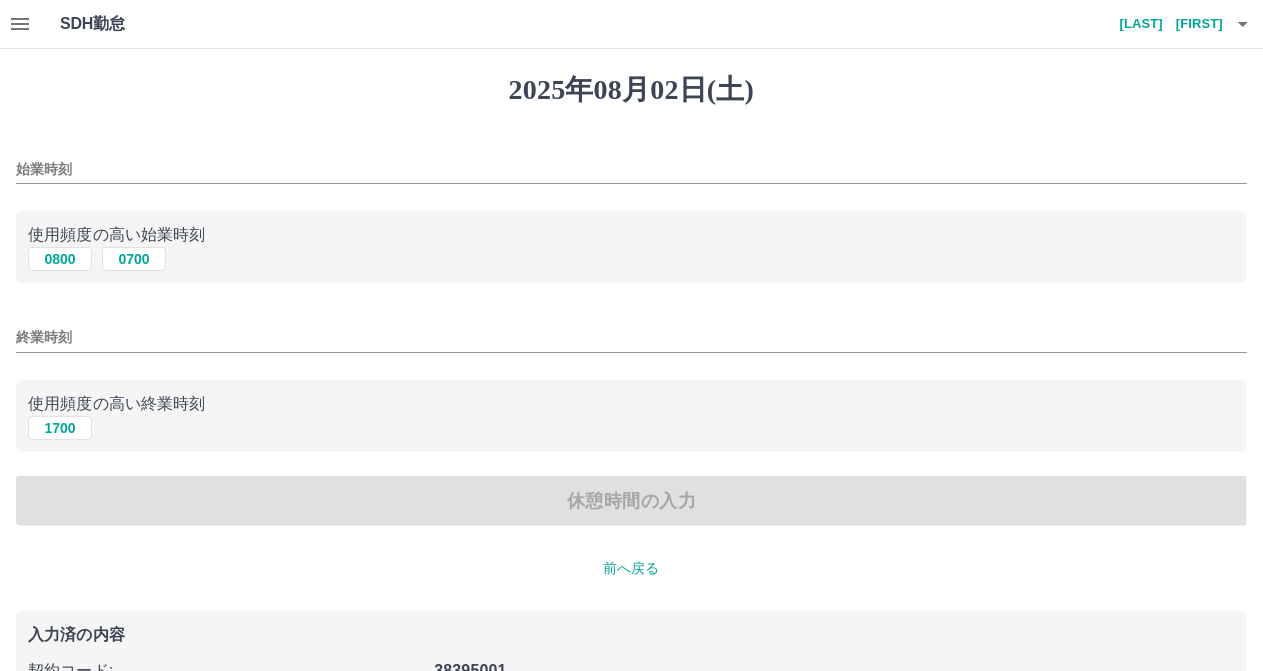 drag, startPoint x: 50, startPoint y: 258, endPoint x: 46, endPoint y: 363, distance: 105.076164 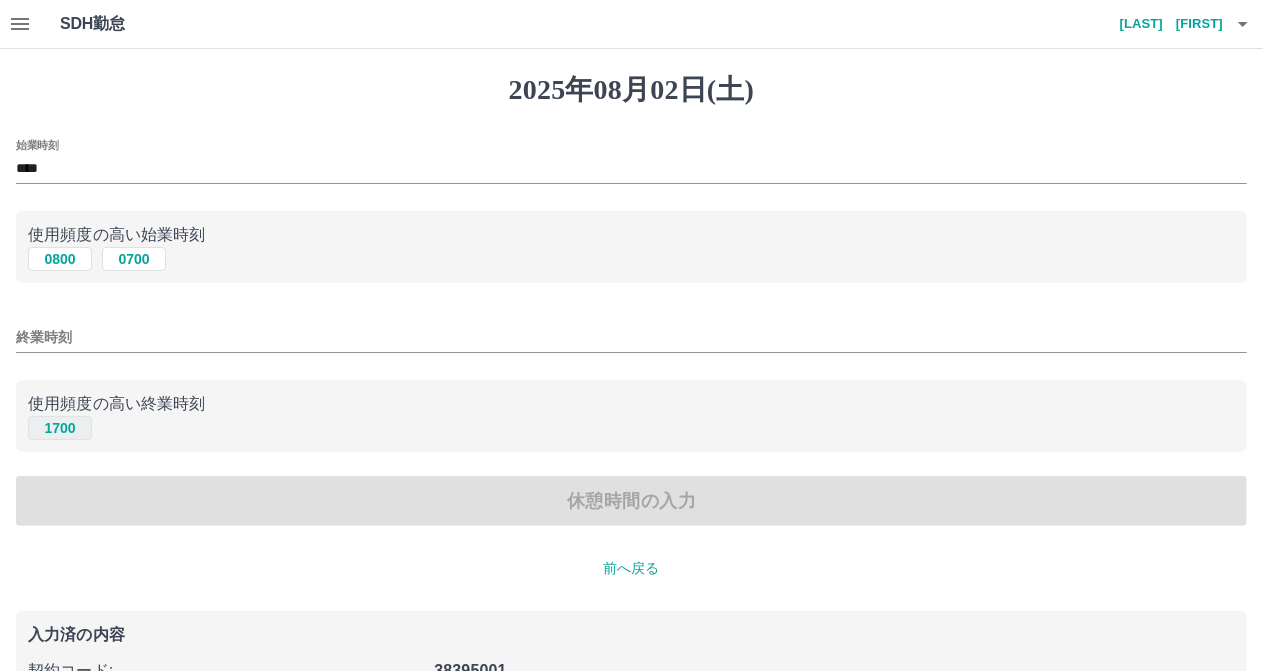 click on "1700" at bounding box center (60, 428) 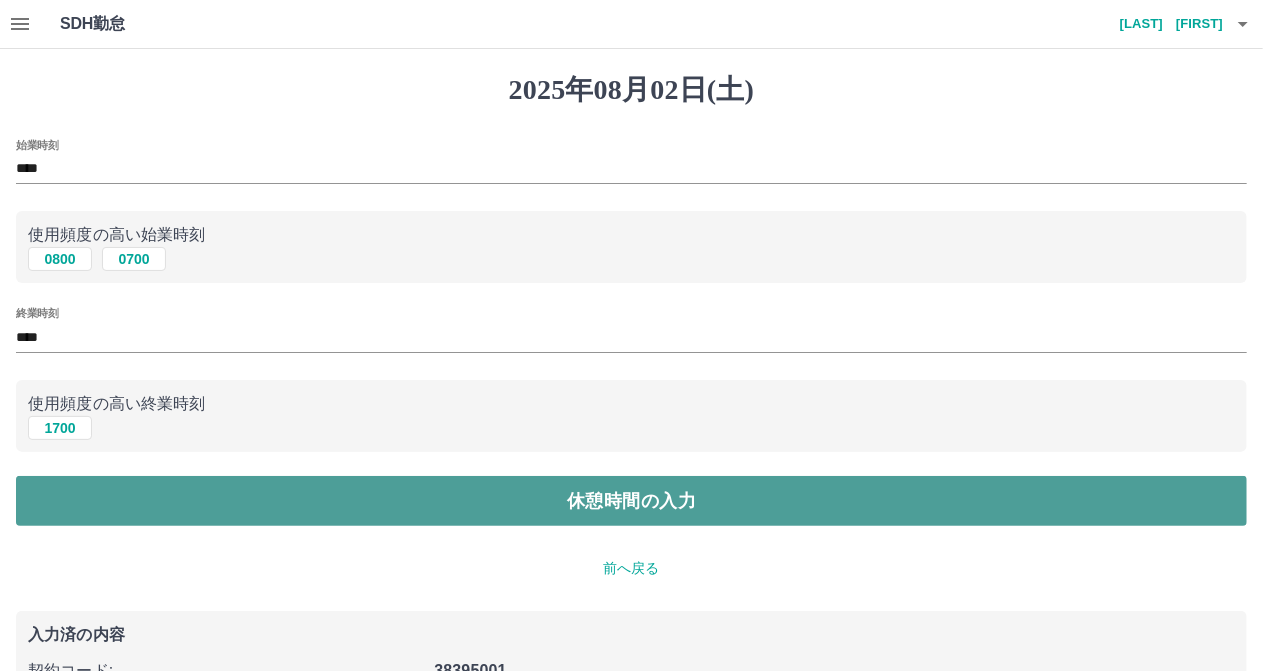 click on "休憩時間の入力" at bounding box center (631, 501) 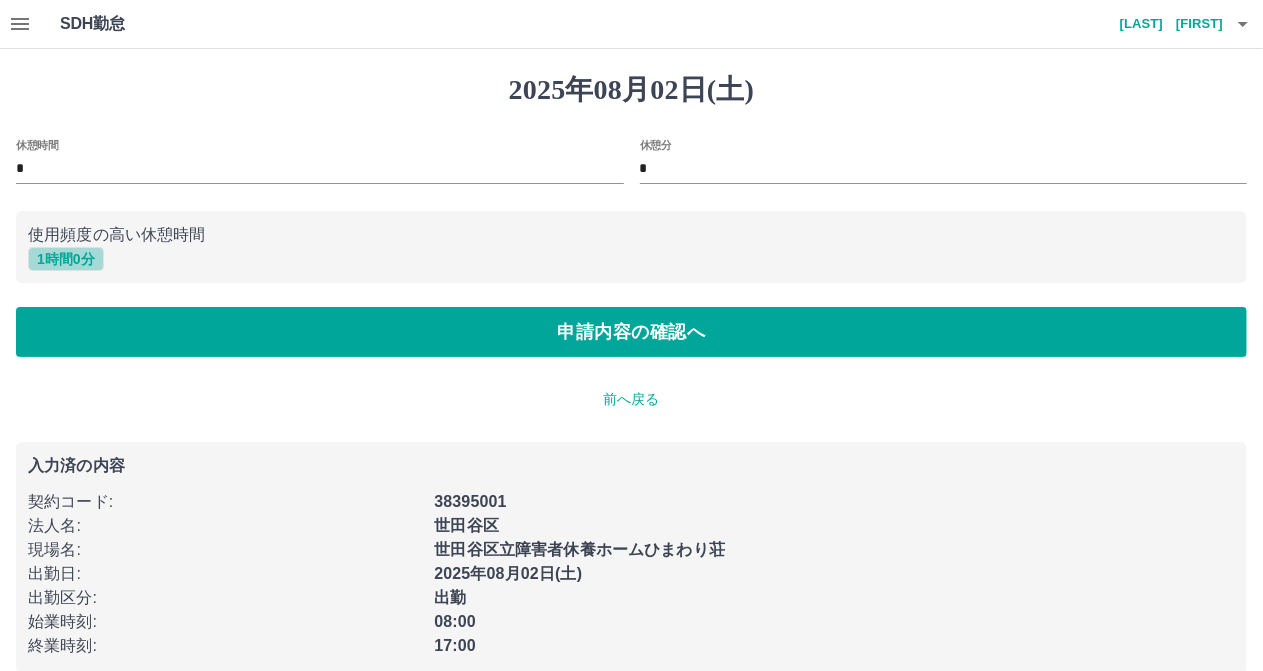 click on "1 時間 0 分" at bounding box center [66, 259] 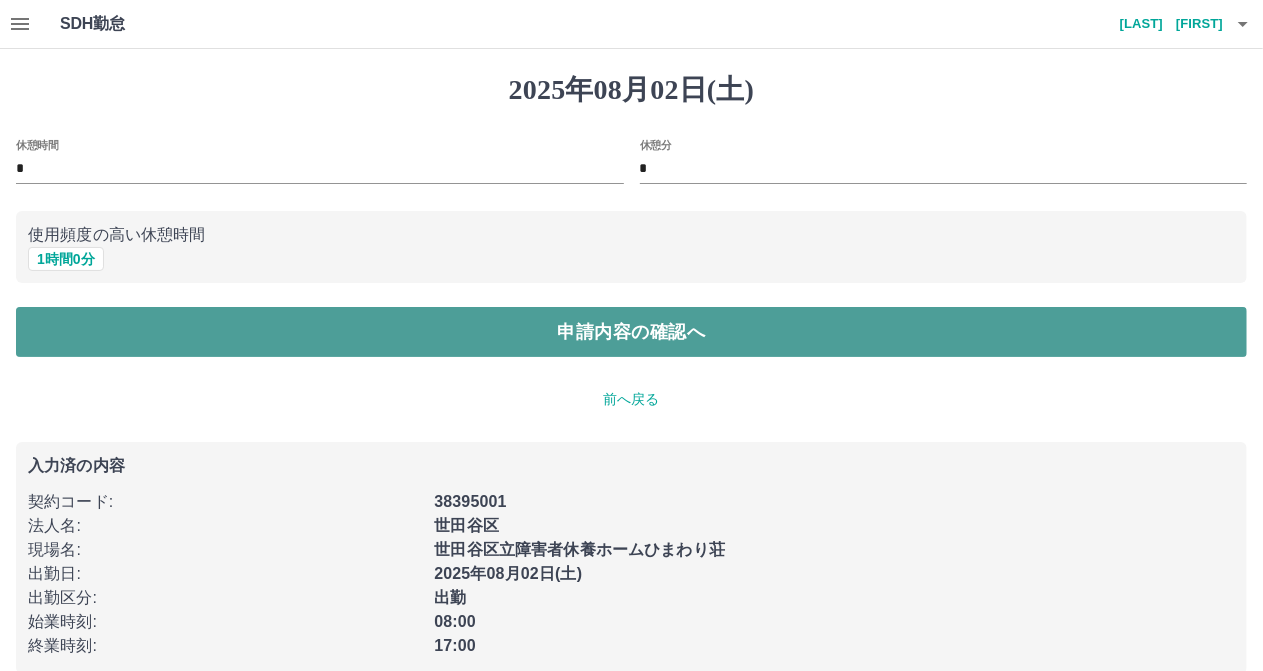 click on "申請内容の確認へ" at bounding box center (631, 332) 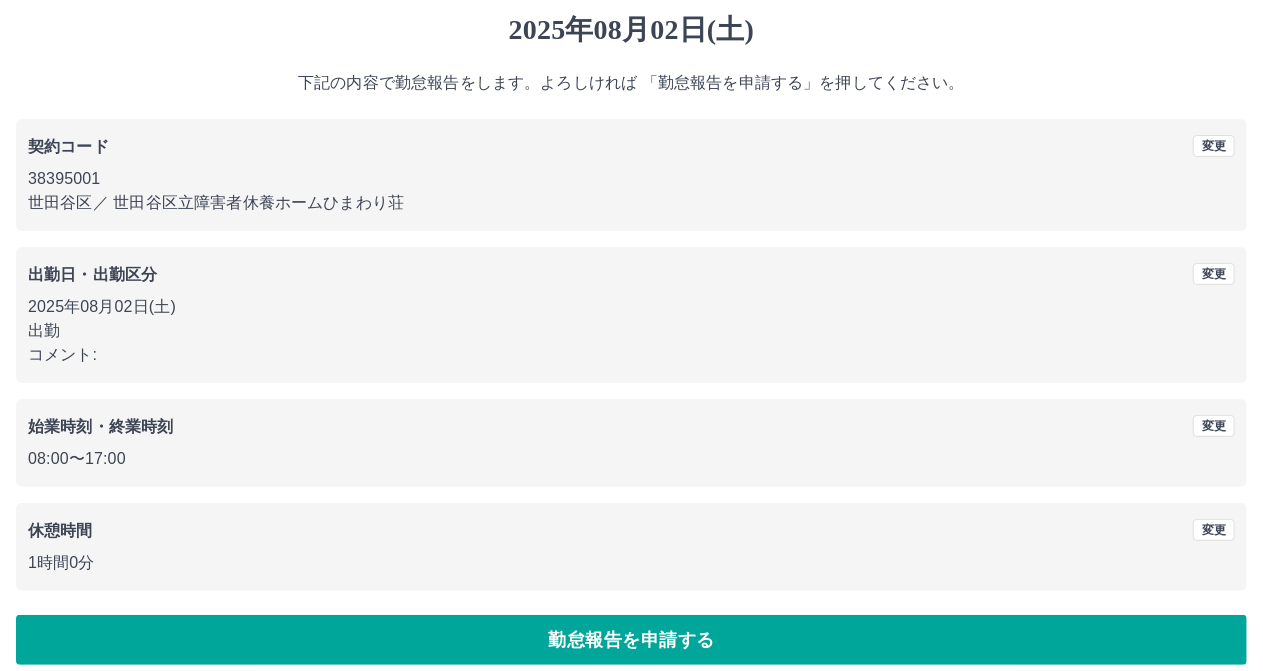 scroll, scrollTop: 77, scrollLeft: 0, axis: vertical 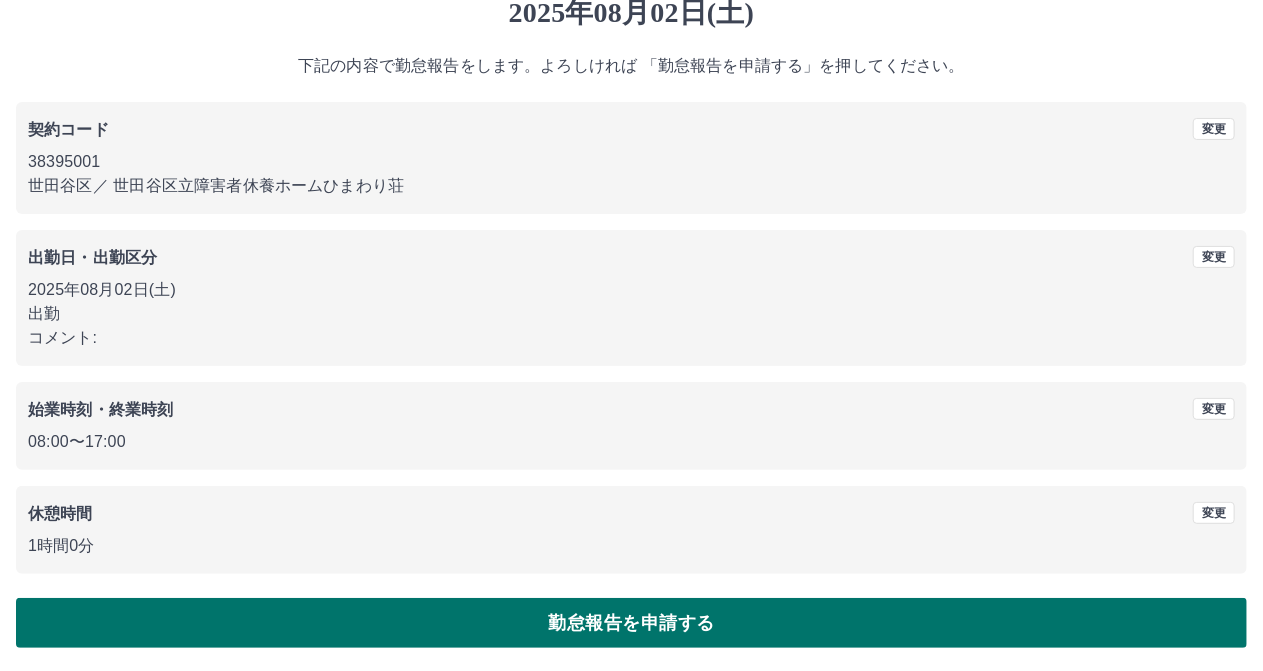 click on "勤怠報告を申請する" at bounding box center (631, 623) 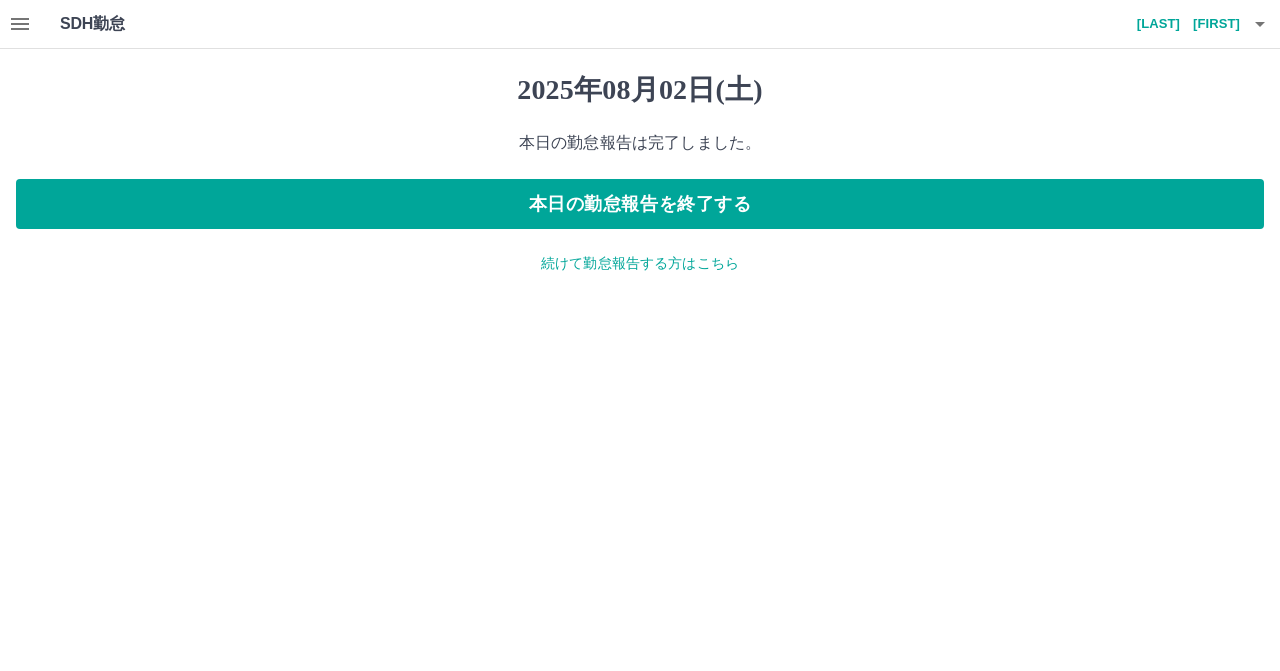 click 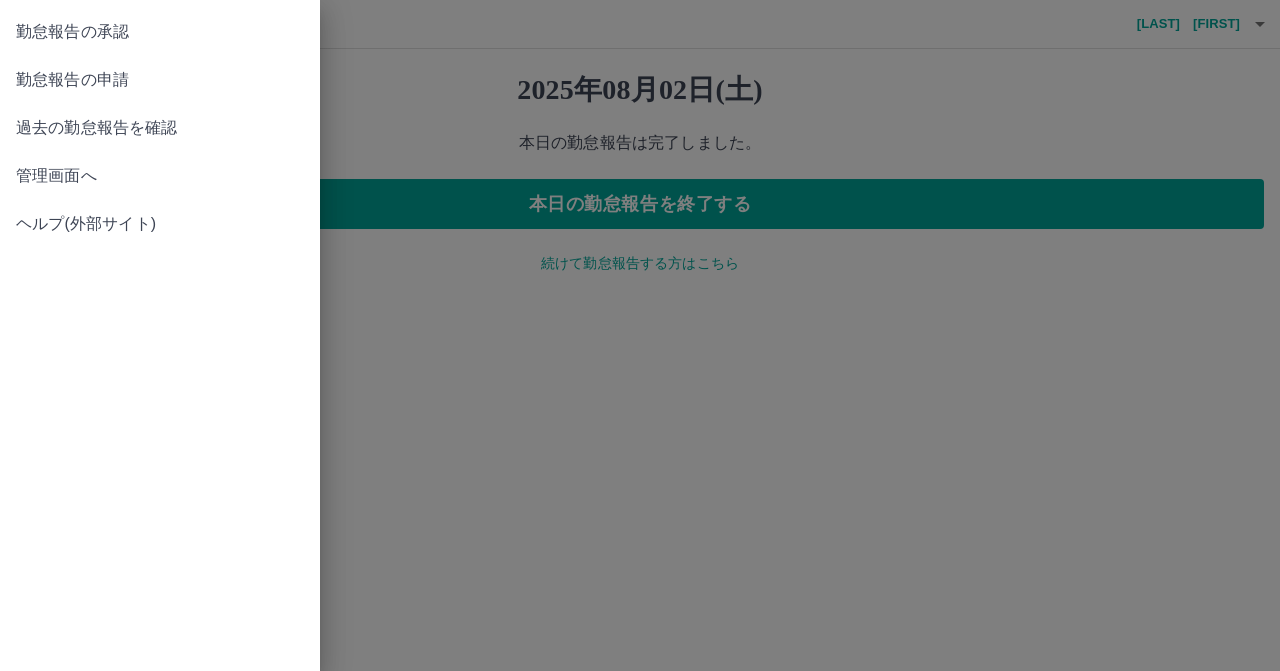 click on "管理画面へ" at bounding box center [160, 176] 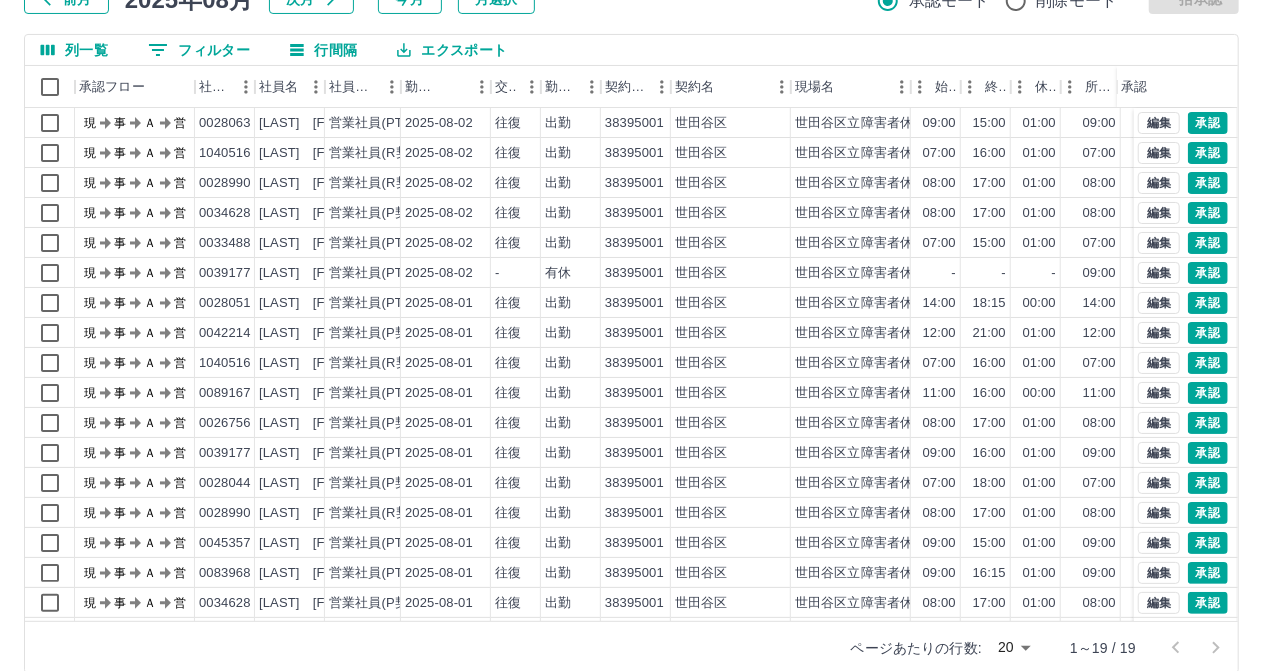 scroll, scrollTop: 174, scrollLeft: 0, axis: vertical 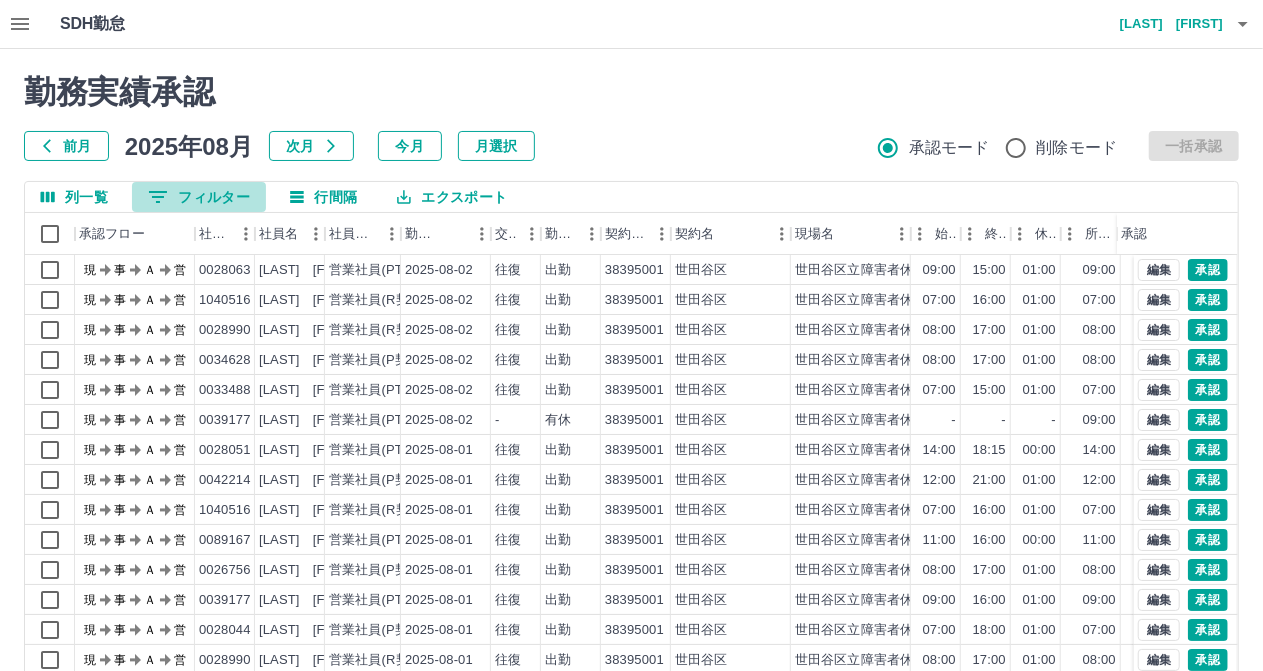 click on "0 フィルター" at bounding box center [199, 197] 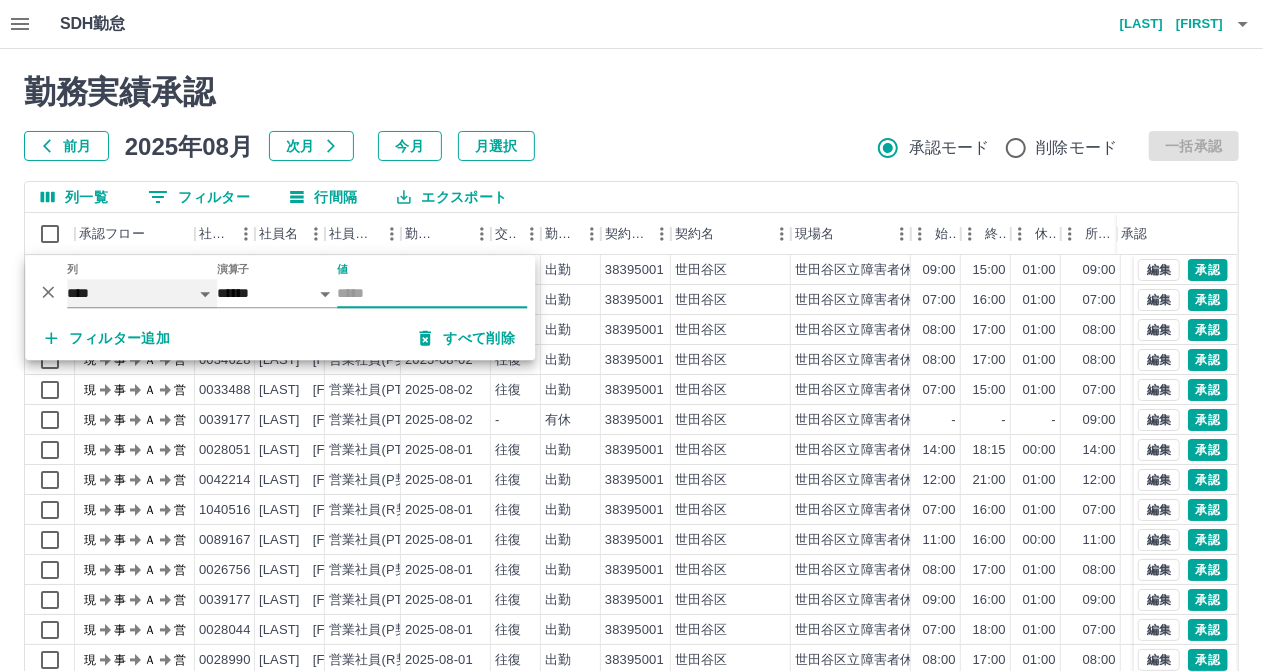 click on "**** *** **** *** *** **** ***** *** *** ** ** ** **** **** **** ** ** *** **** *****" at bounding box center [142, 293] 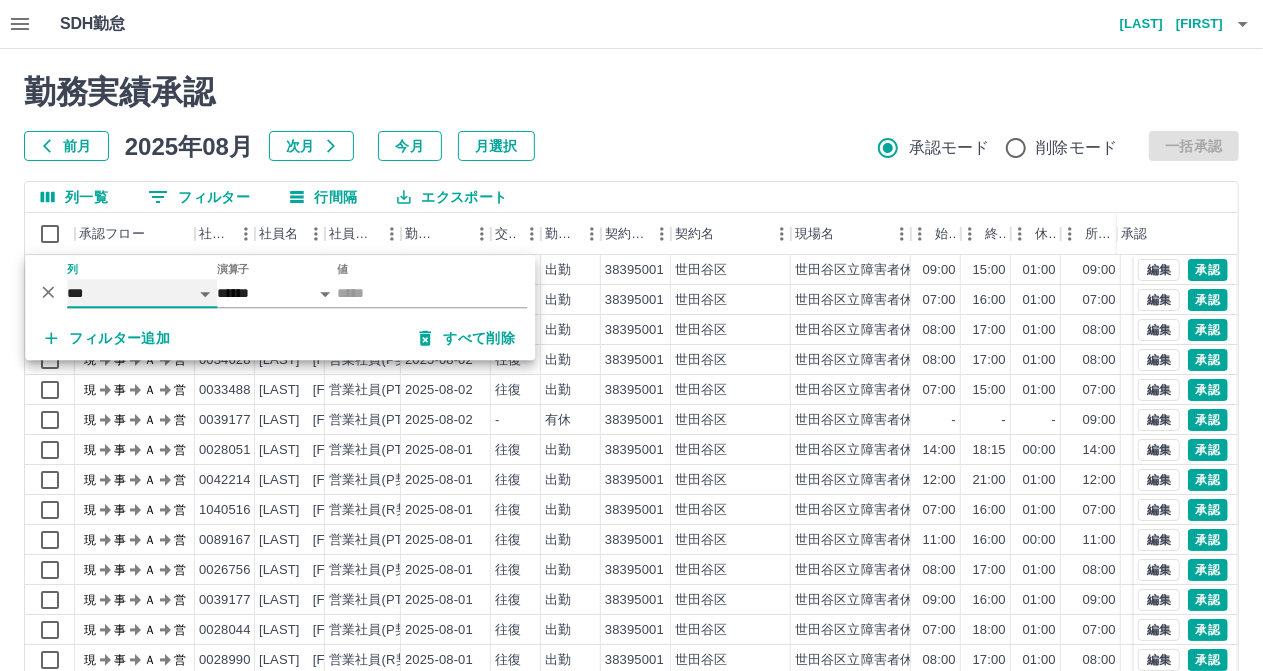 click on "**** *** **** *** *** **** ***** *** *** ** ** ** **** **** **** ** ** *** **** *****" at bounding box center [142, 293] 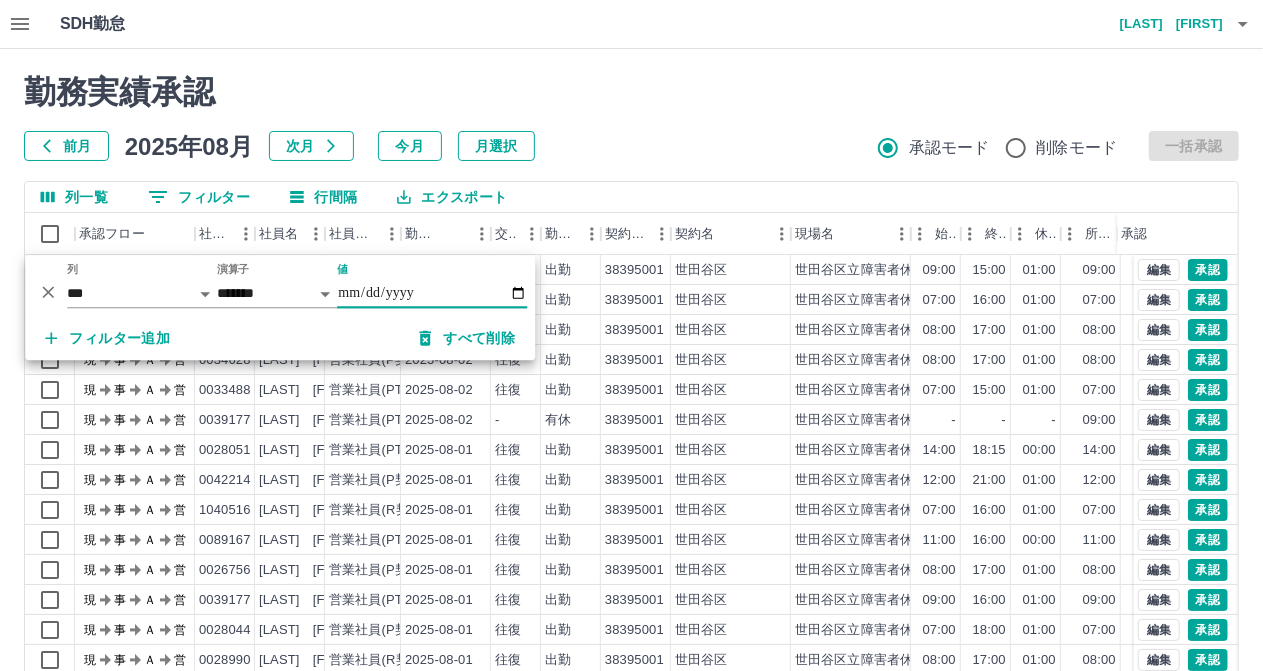 click on "値" at bounding box center [432, 293] 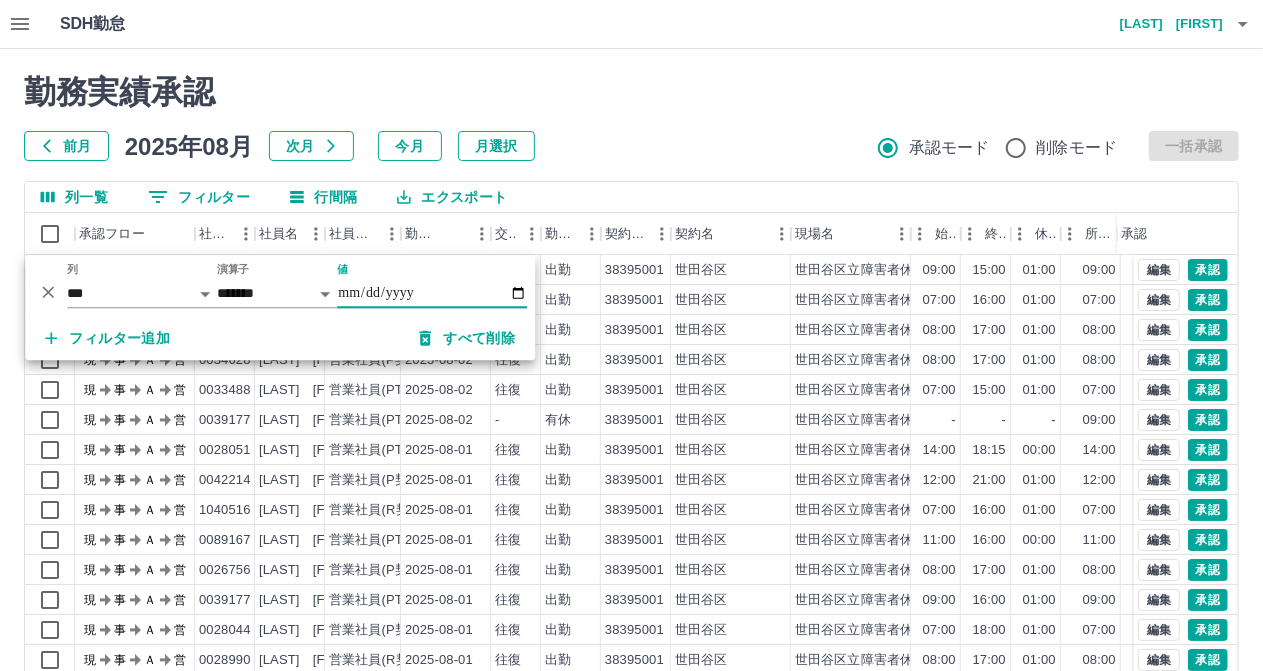 type on "**********" 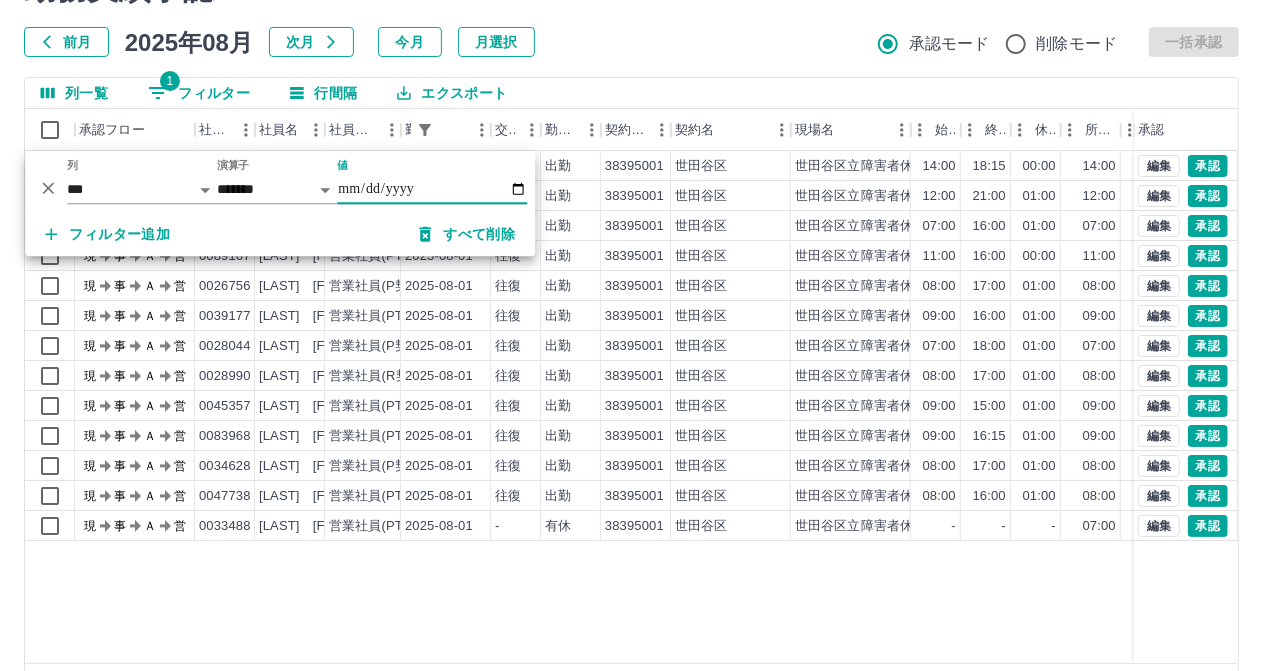 scroll, scrollTop: 174, scrollLeft: 0, axis: vertical 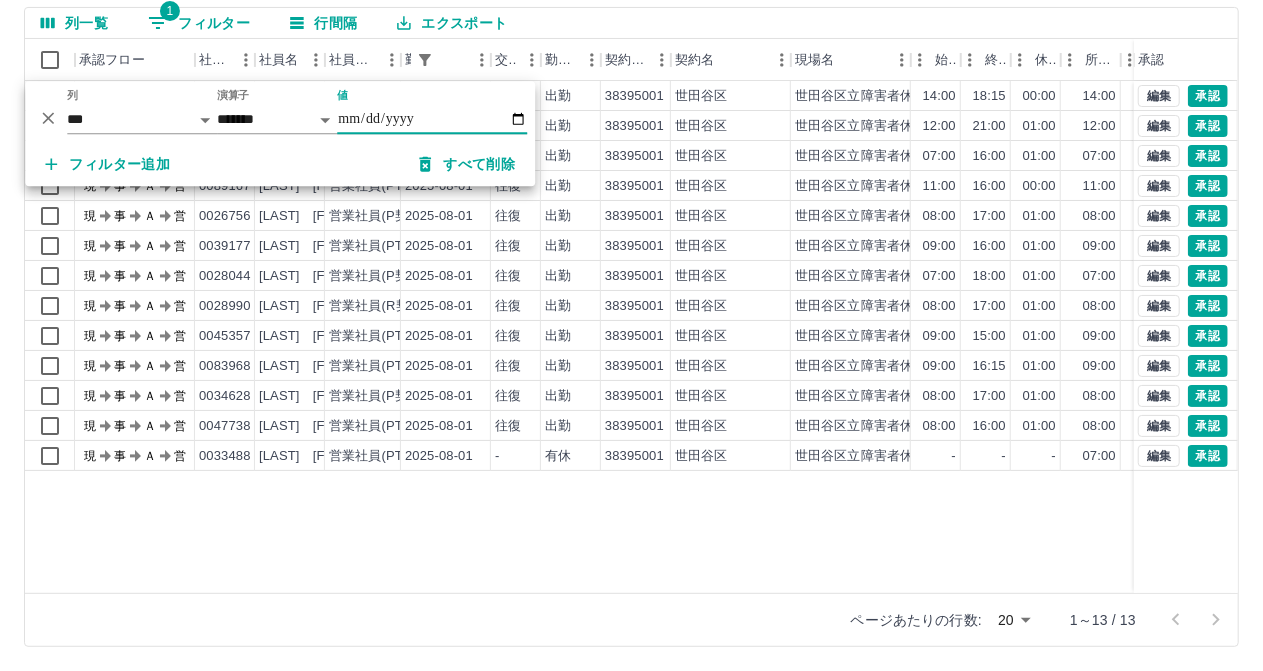click on "現 事 Ａ 営 0028051 [LAST]　[FIRST] 営業社員(PT契約) 2025-08-01 往復 出勤 38395001 [CITY] [CITY]立障害者休養ホームひまわり荘 14:00 18:15 00:00 14:00 18:15 00:00 04:15 04:15 00:00 現 事 Ａ 営 0042214 [LAST]　[FIRST] 営業社員(P契約) 2025-08-01 往復 出勤 38395001 [CITY] [CITY]立障害者休養ホームひまわり荘 12:00 21:00 01:00 12:00 21:00 01:00 09:00 08:00 00:00 現 事 Ａ 営 1040516 [LAST]　[FIRST] 営業社員(R契約) 2025-08-01 往復 出勤 38395001 [CITY] [CITY]立障害者休養ホームひまわり荘 07:00 16:00 01:00 07:00 16:00 01:00 09:00 08:00 00:00 現 事 Ａ 営 0089167 [LAST]　[FIRST] 営業社員(PT契約) 2025-08-01 往復 出勤 38395001 [CITY] [CITY]立障害者休養ホームひまわり荘 11:00 16:00 00:00 11:00 16:00 00:00 05:00 05:00 00:00 現 事 Ａ 営 0026756 [LAST]　[FIRST] 営業社員(P契約) 2025-08-01 往復 出勤 38395001 [CITY] 08:00 17:00 01:00 08:00 17:00 01:00 09:00 -" at bounding box center [898, 337] 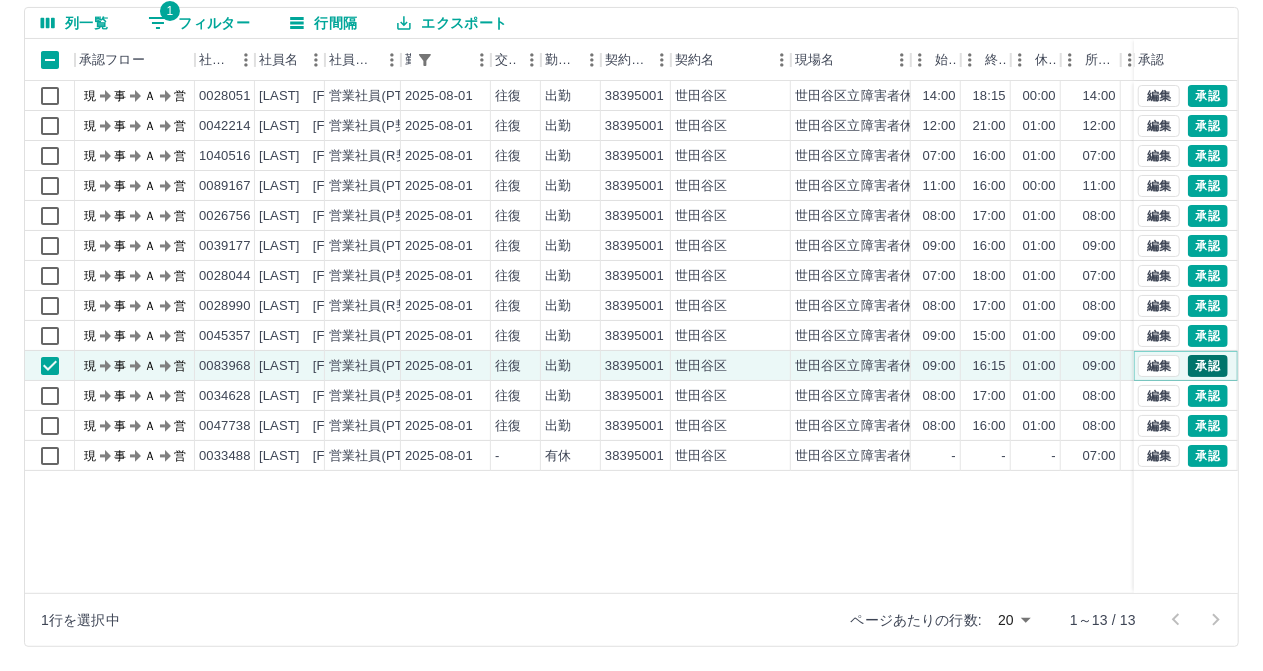 click on "承認" at bounding box center (1208, 366) 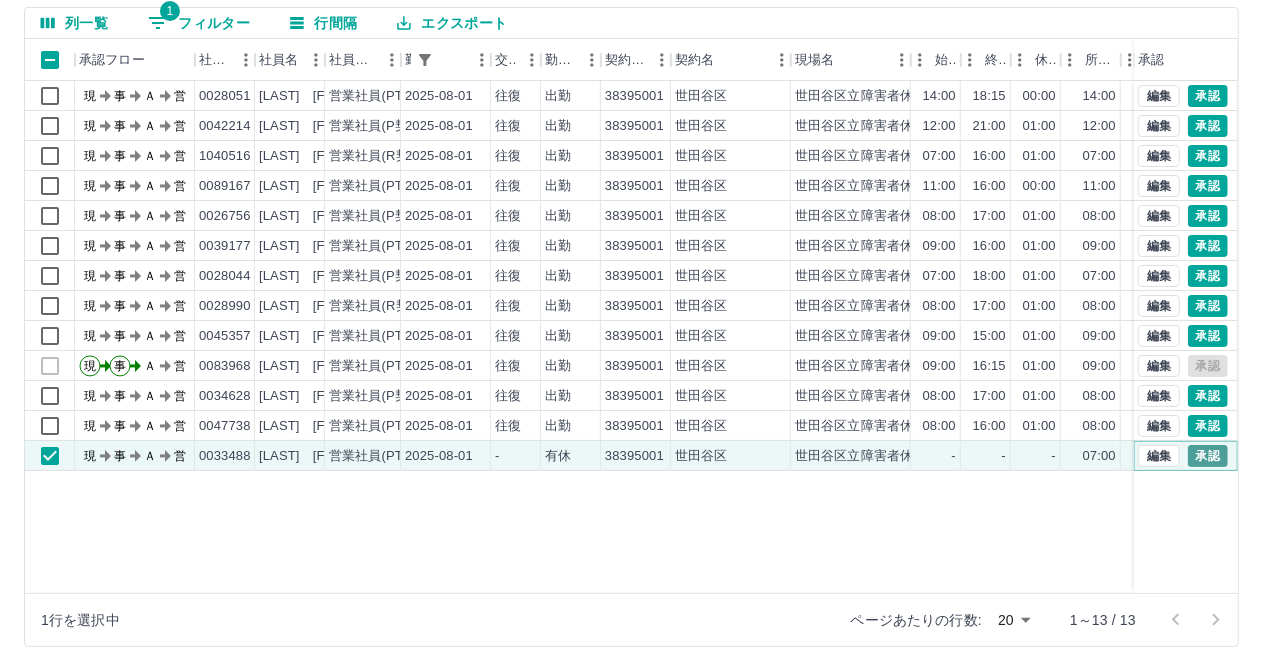 click on "承認" at bounding box center (1208, 456) 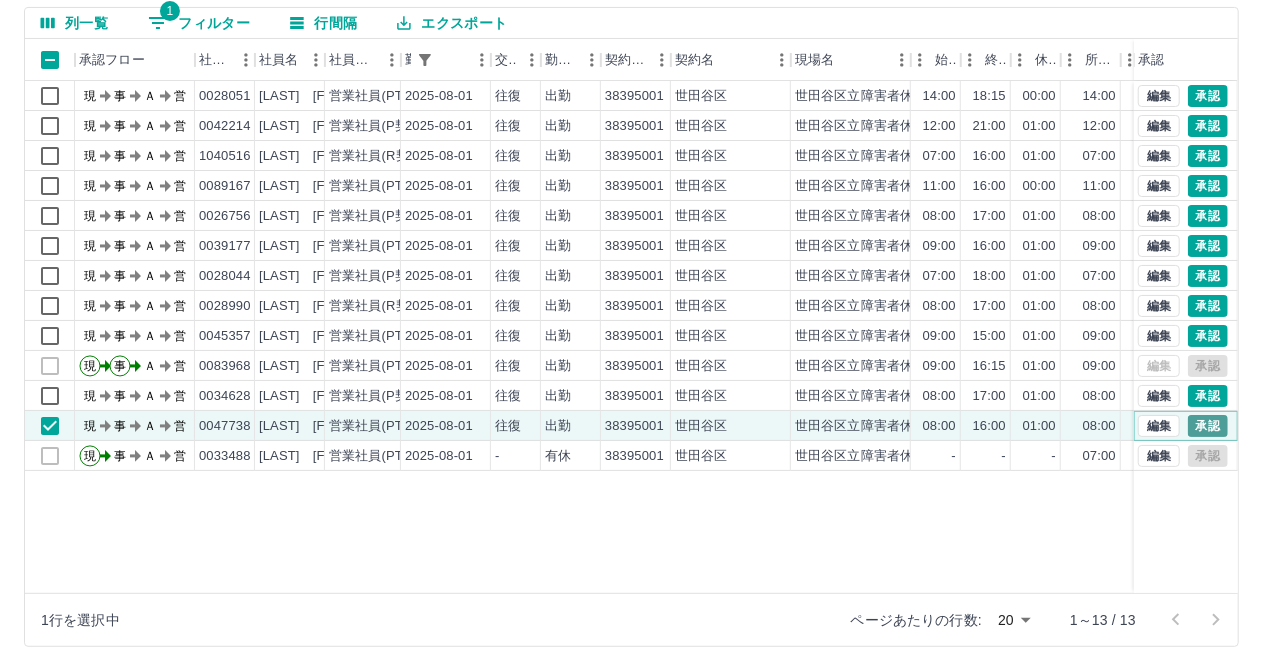 click on "承認" at bounding box center (1208, 426) 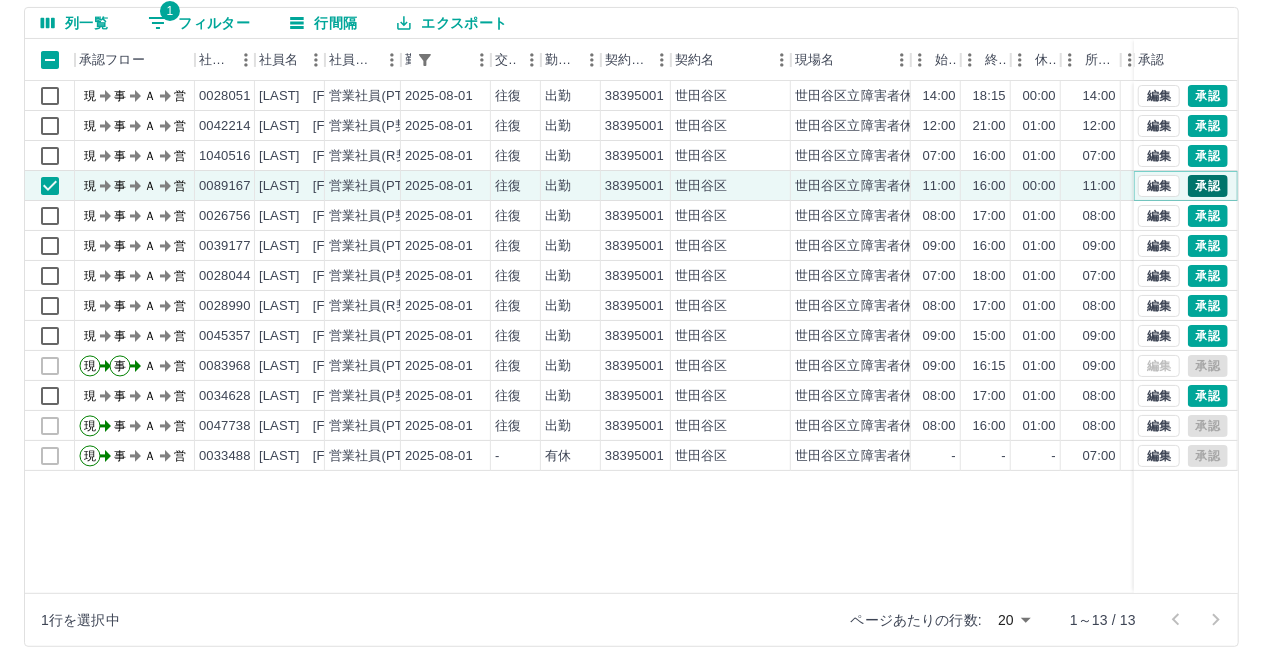 click on "承認" at bounding box center (1208, 186) 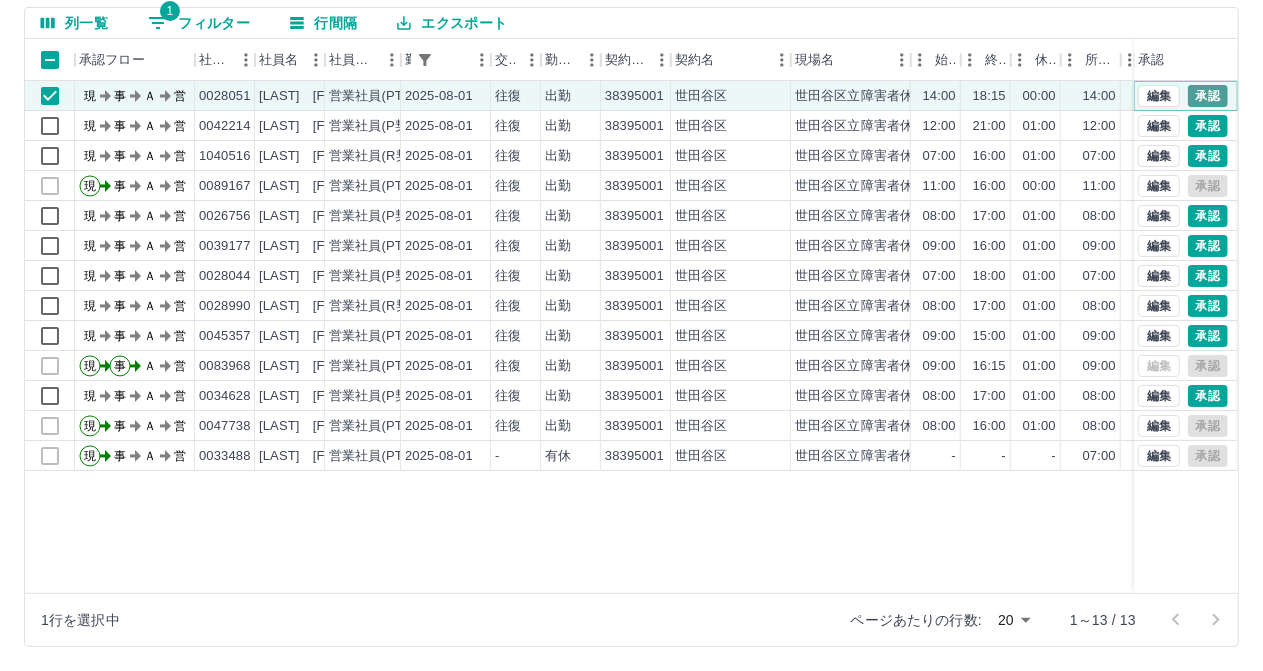 click on "承認" at bounding box center (1208, 96) 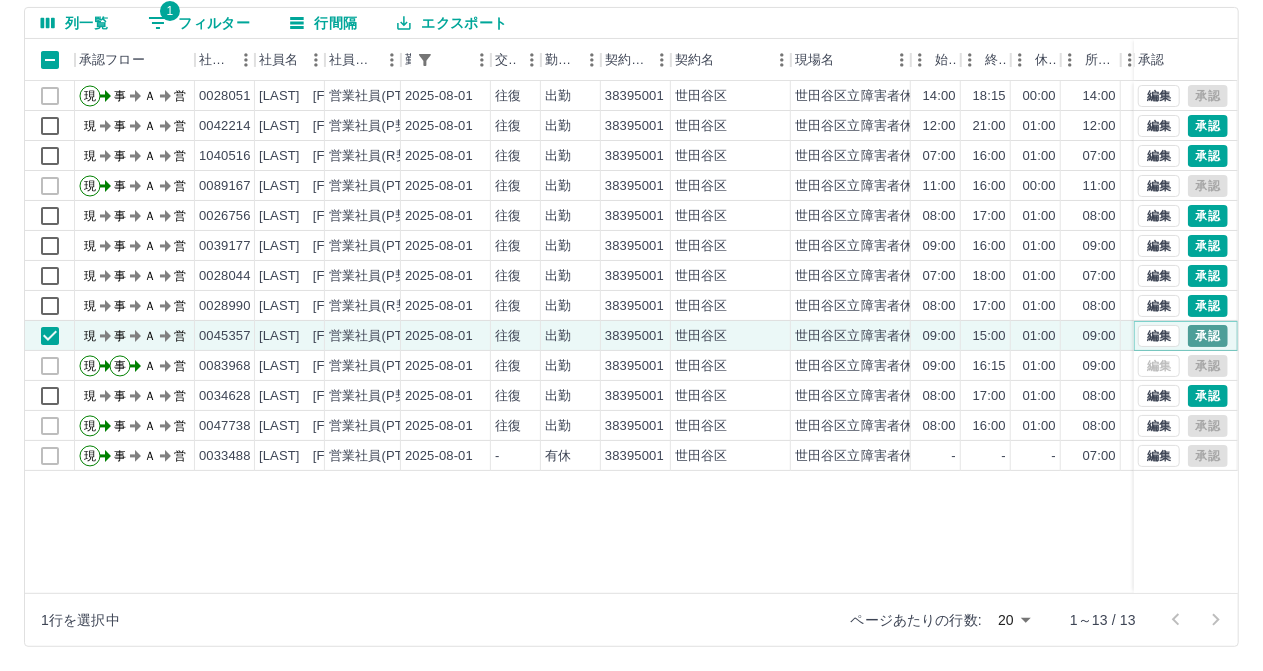 click on "承認" at bounding box center (1208, 336) 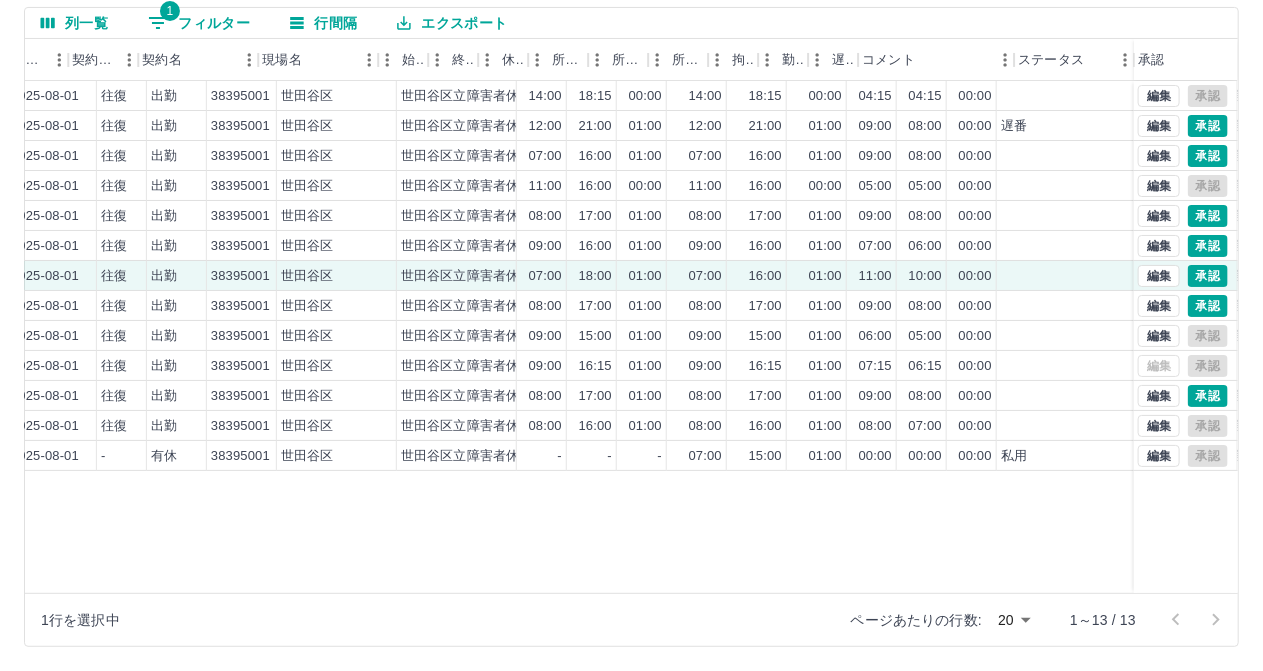 scroll, scrollTop: 0, scrollLeft: 532, axis: horizontal 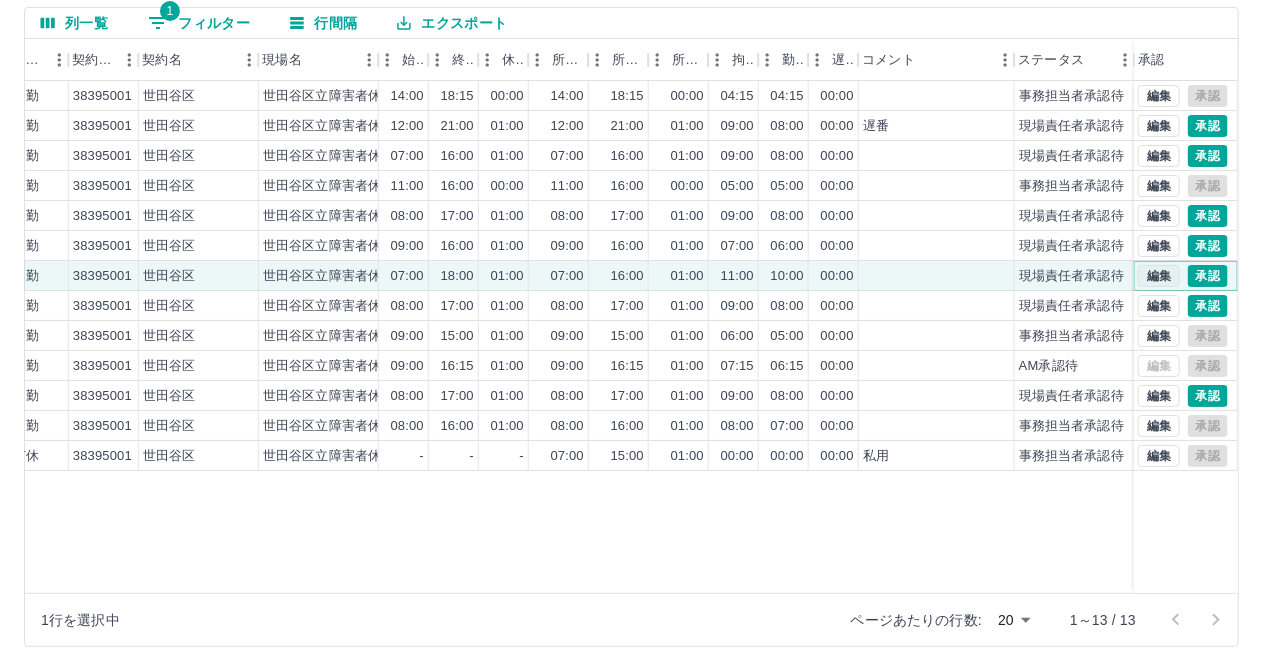 click on "編集" at bounding box center [1159, 276] 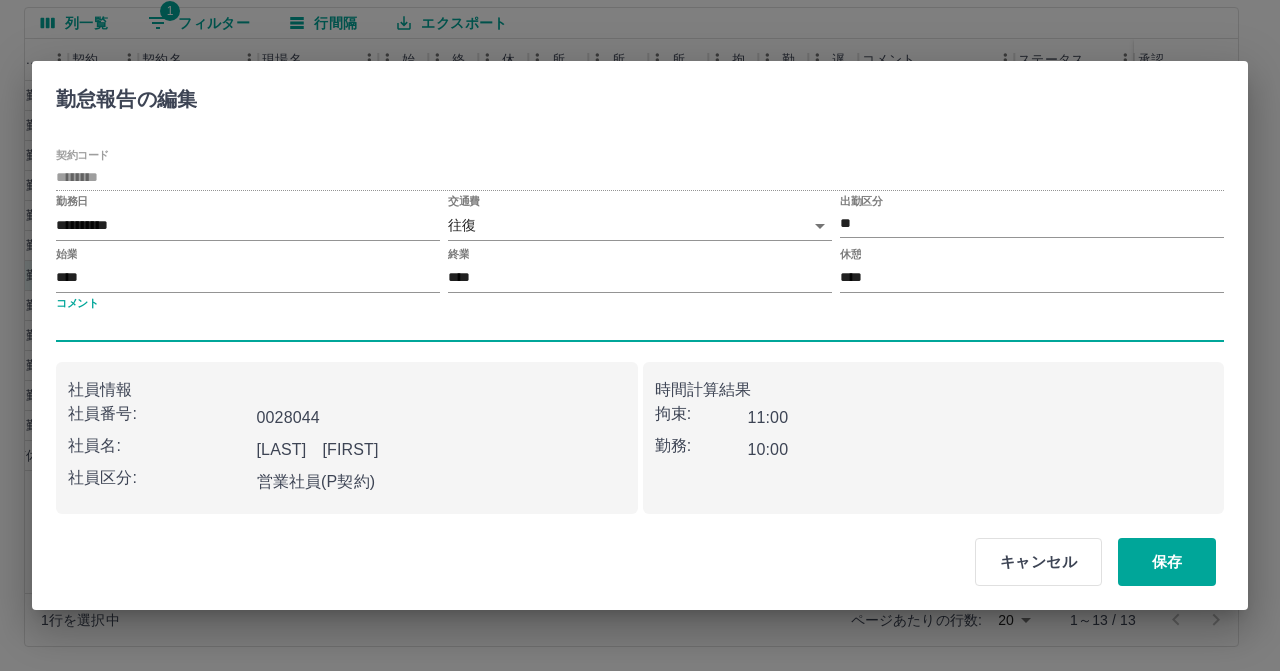 click on "コメント" at bounding box center (640, 327) 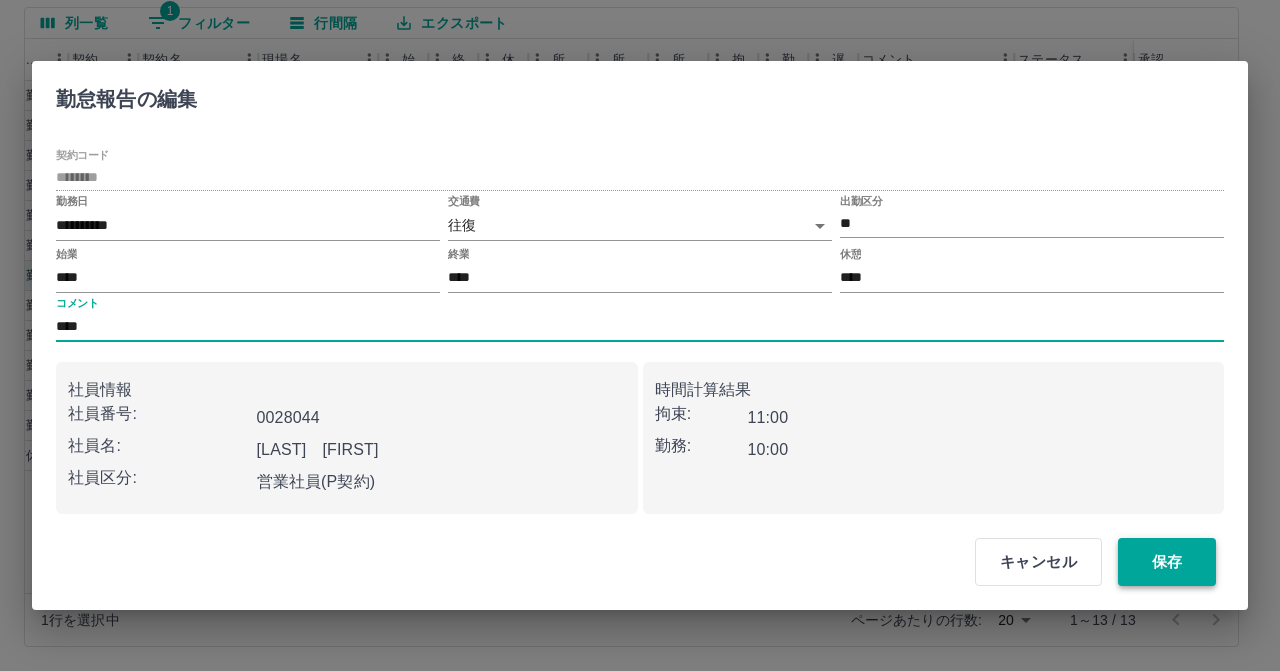 click on "保存" at bounding box center (1167, 562) 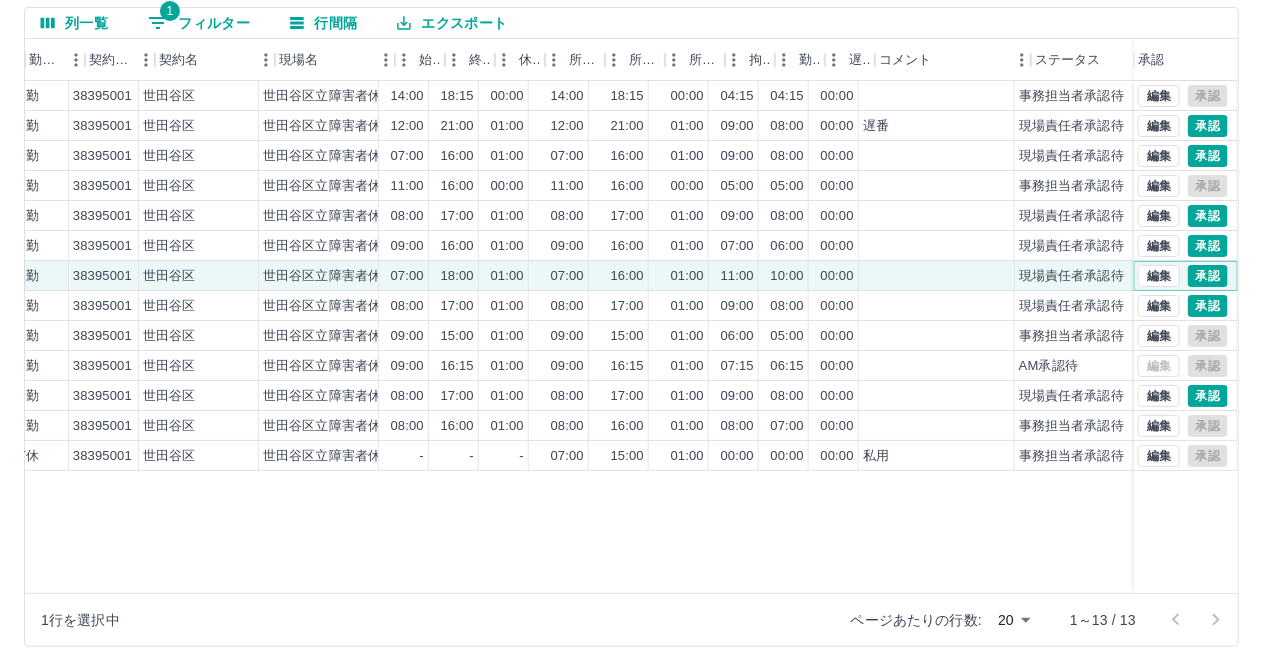 scroll, scrollTop: 0, scrollLeft: 516, axis: horizontal 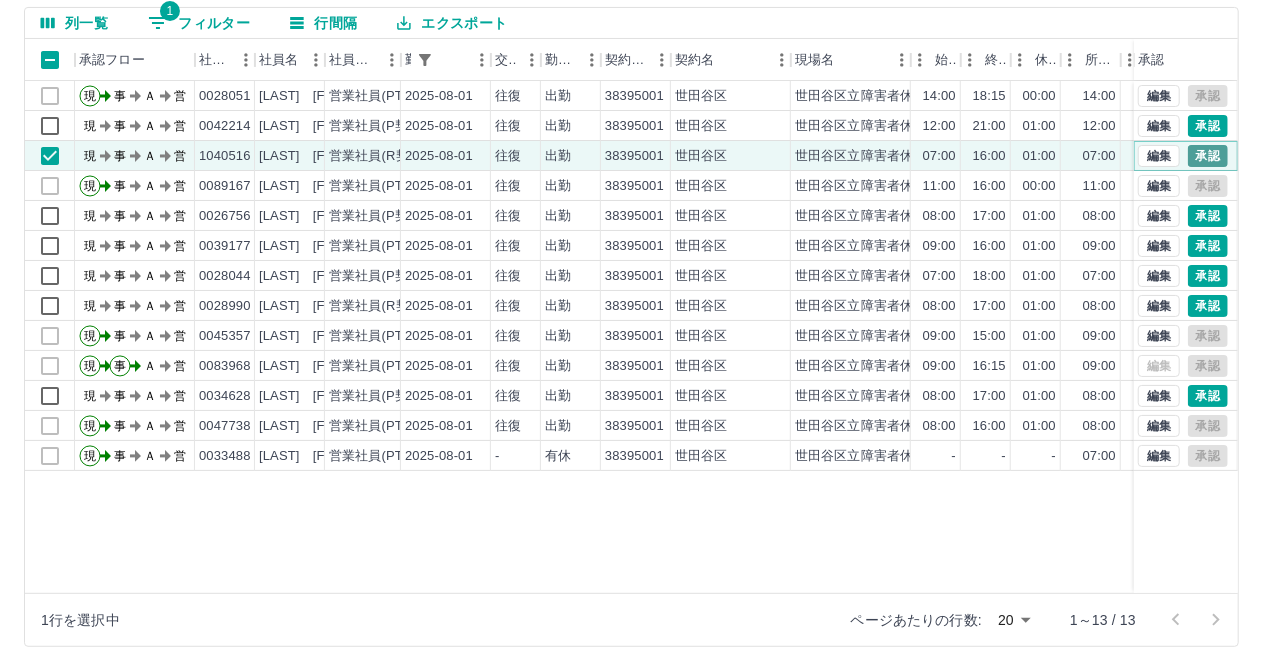 click on "承認" at bounding box center [1208, 156] 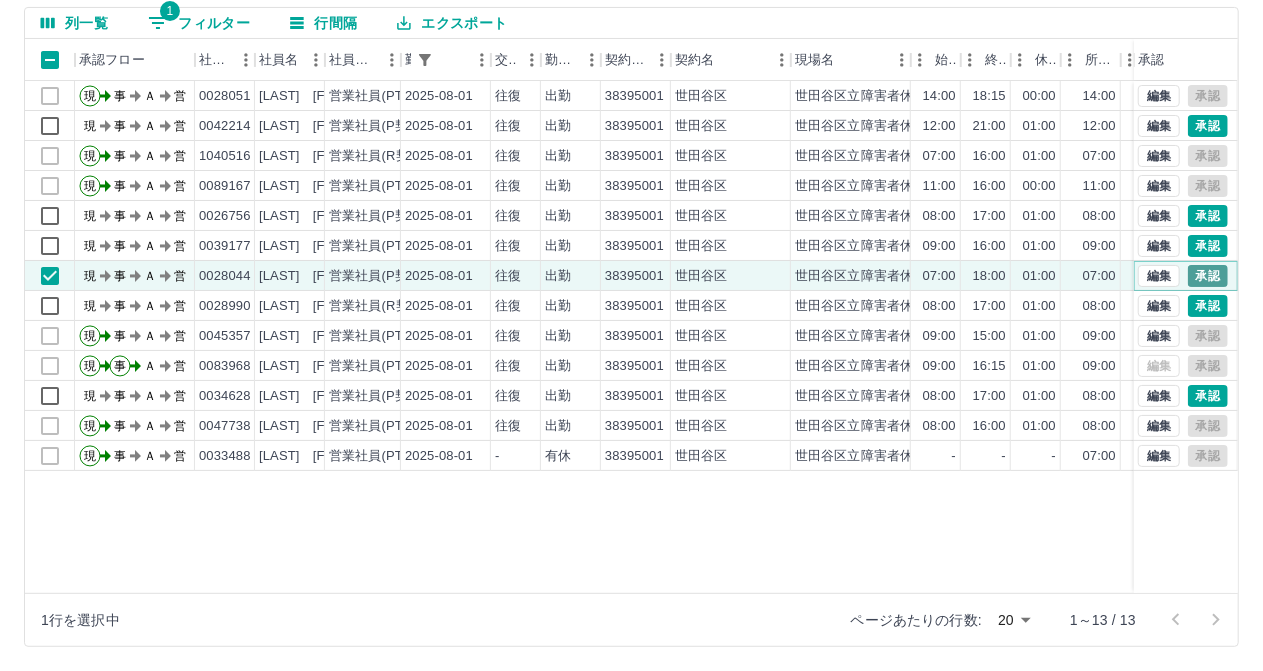 click on "承認" at bounding box center (1208, 276) 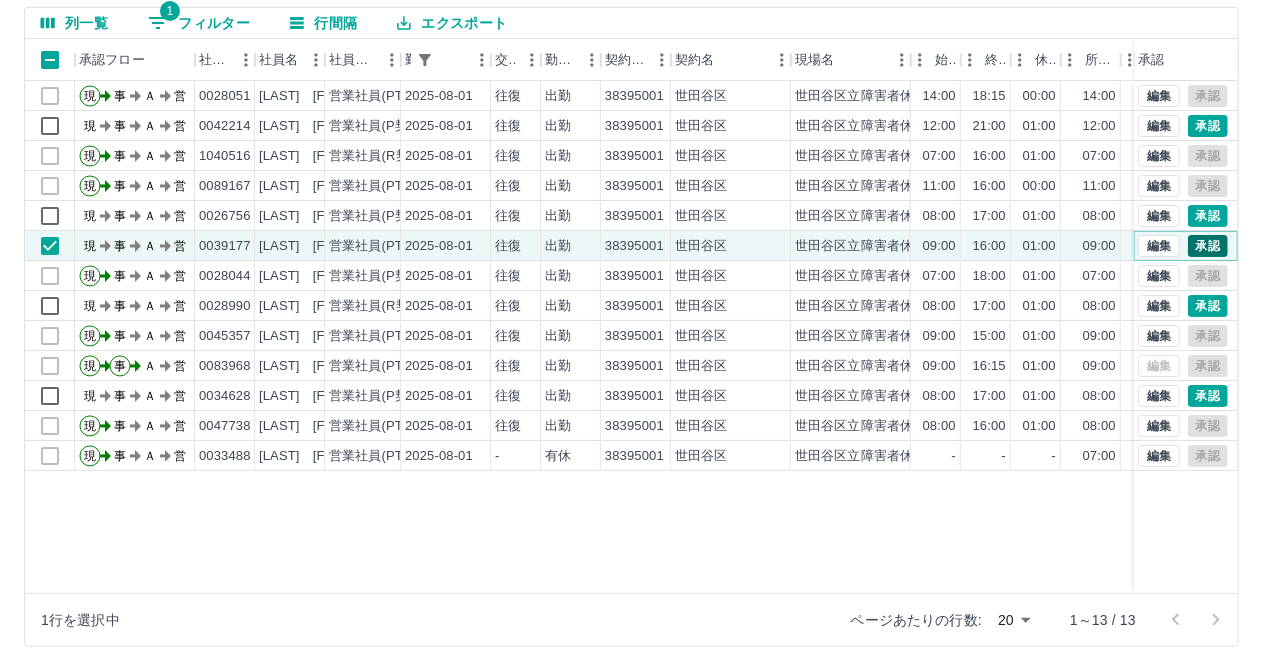 click on "承認" at bounding box center [1208, 246] 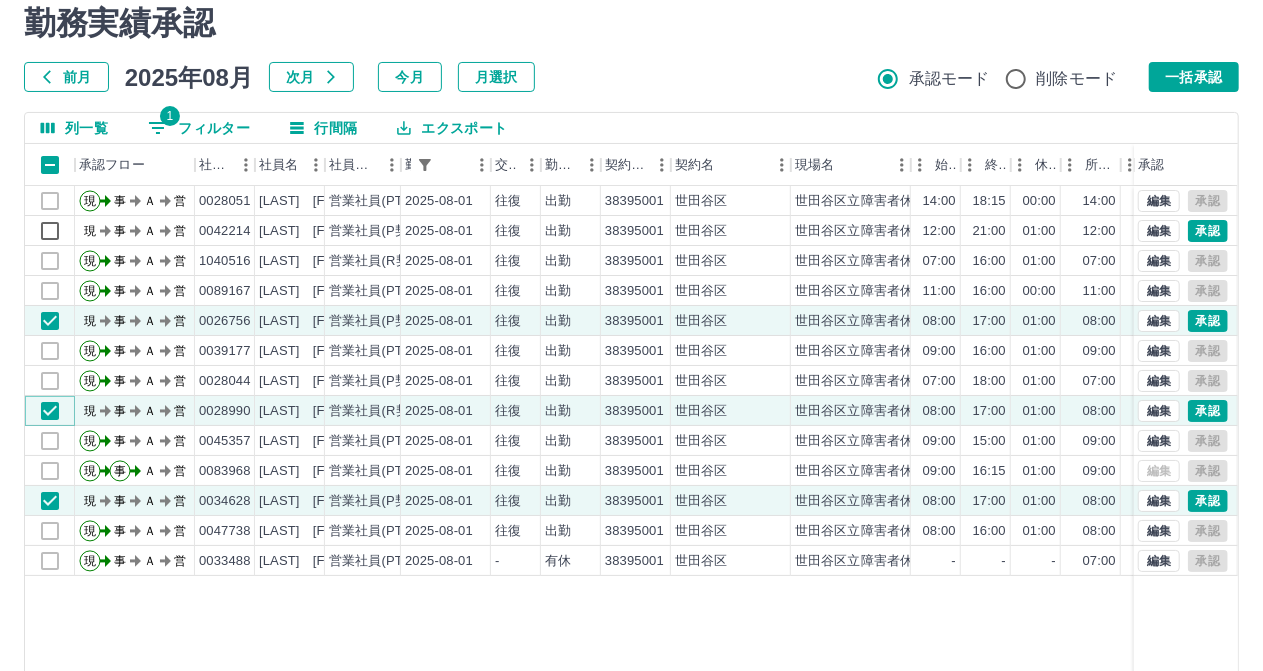 scroll, scrollTop: 100, scrollLeft: 0, axis: vertical 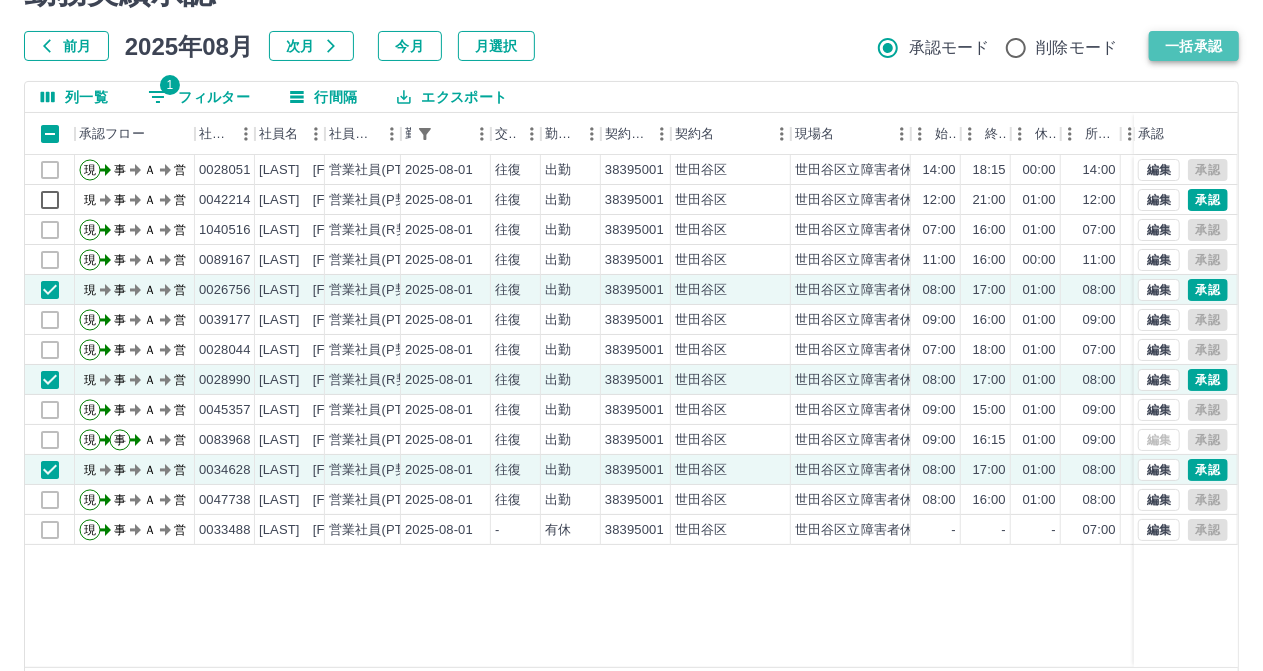 click on "一括承認" at bounding box center [1194, 46] 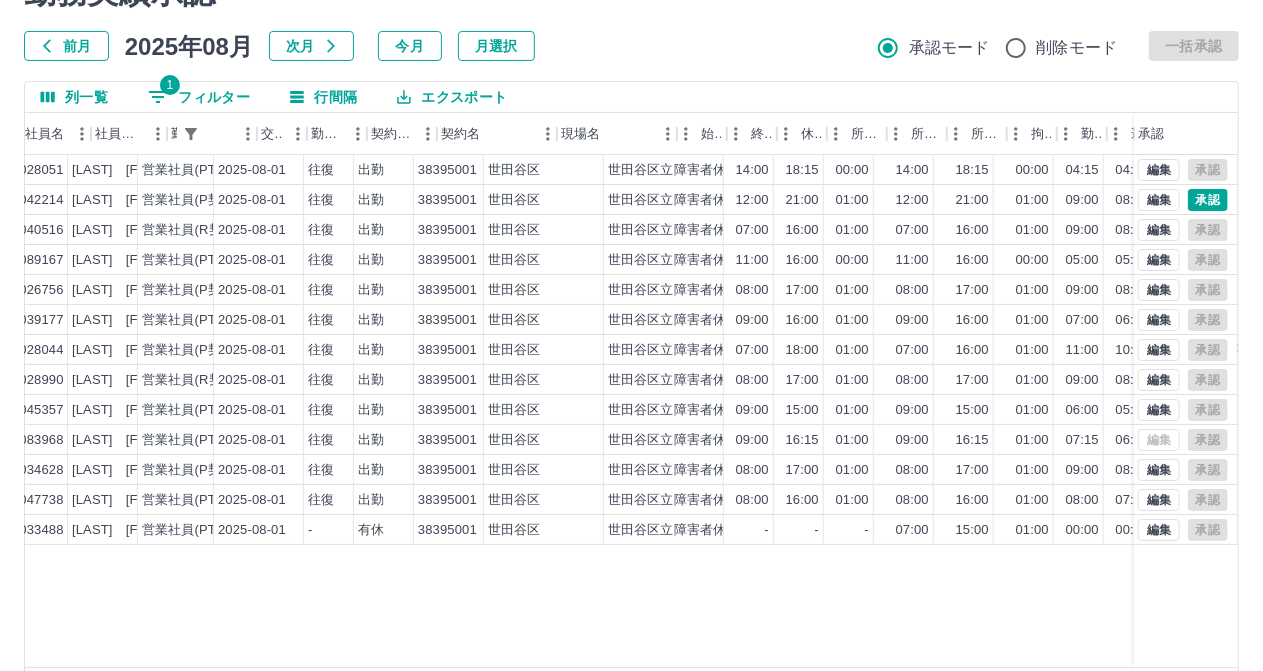 scroll, scrollTop: 0, scrollLeft: 0, axis: both 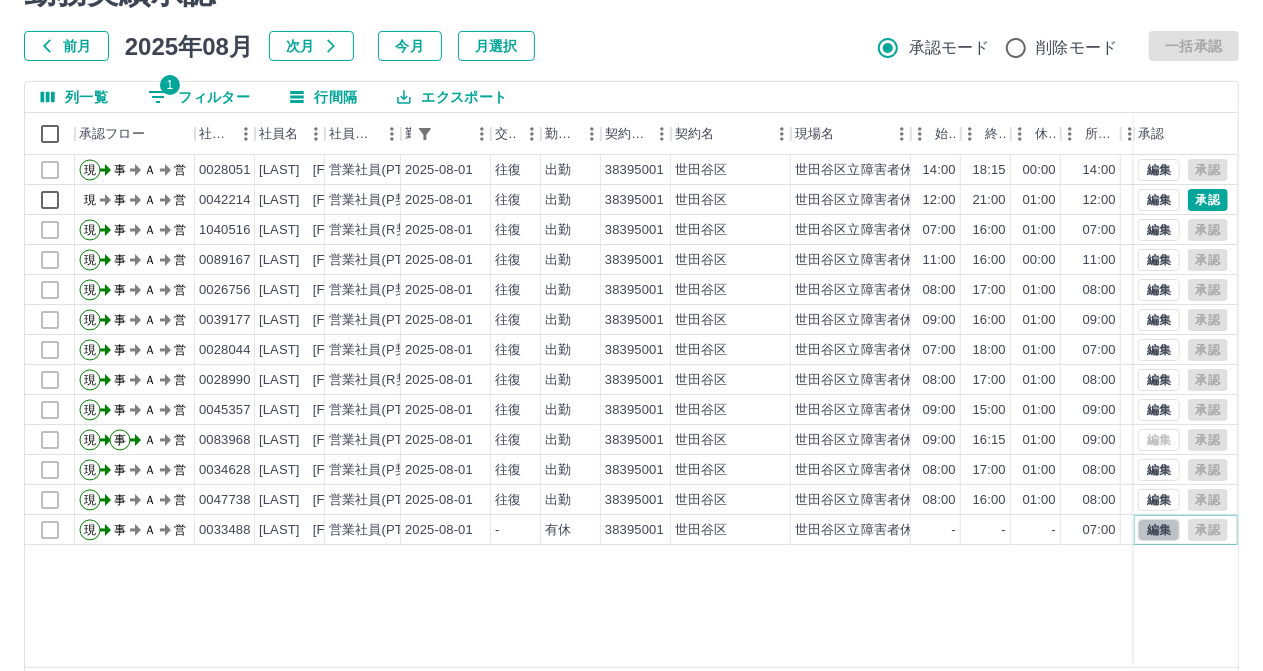 click on "編集" at bounding box center [1159, 530] 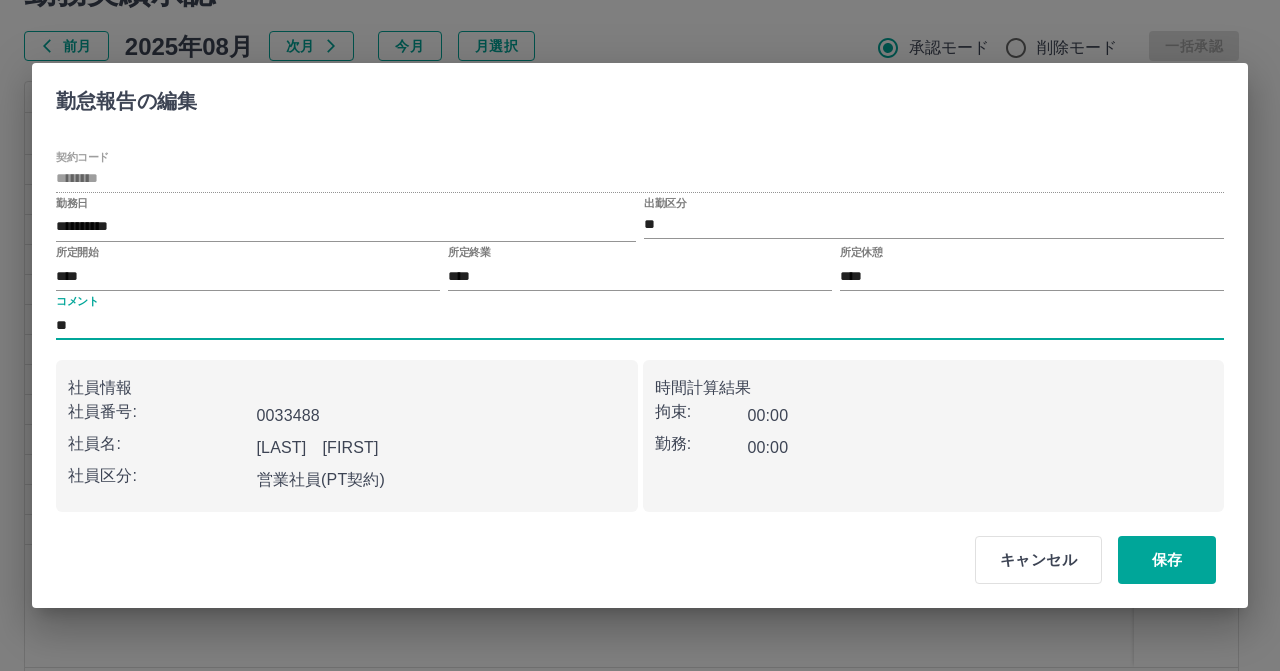 click on "**" at bounding box center [640, 325] 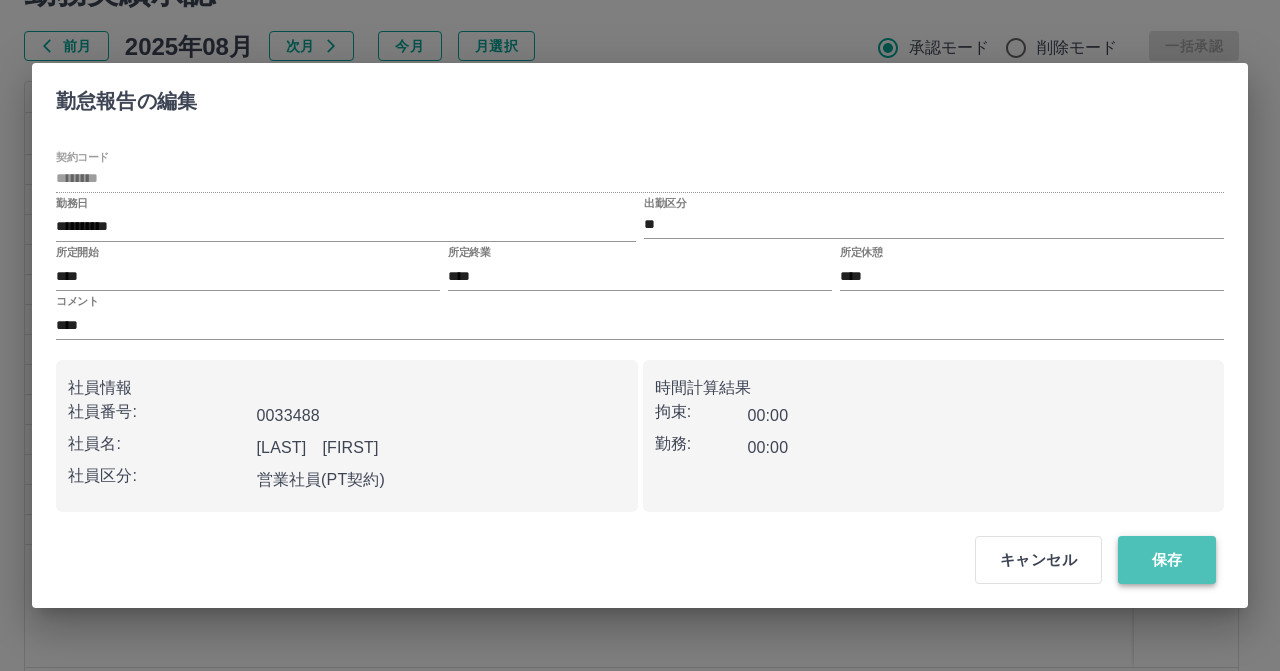 click on "保存" at bounding box center (1167, 560) 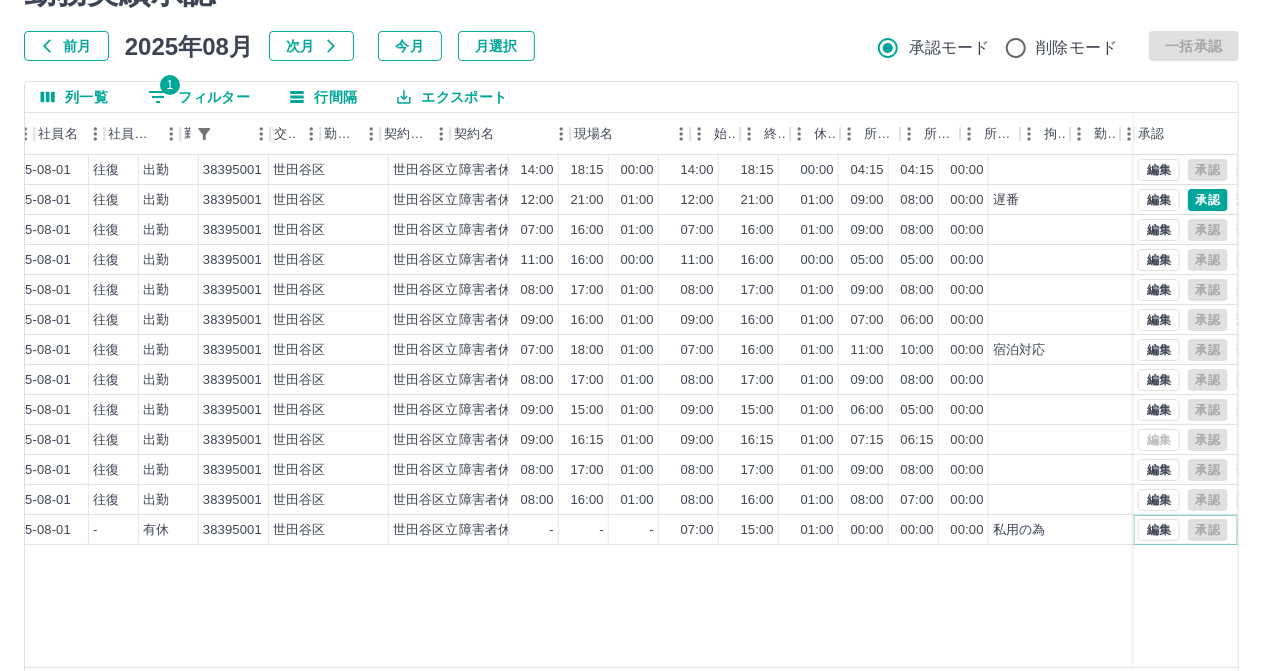 scroll, scrollTop: 0, scrollLeft: 0, axis: both 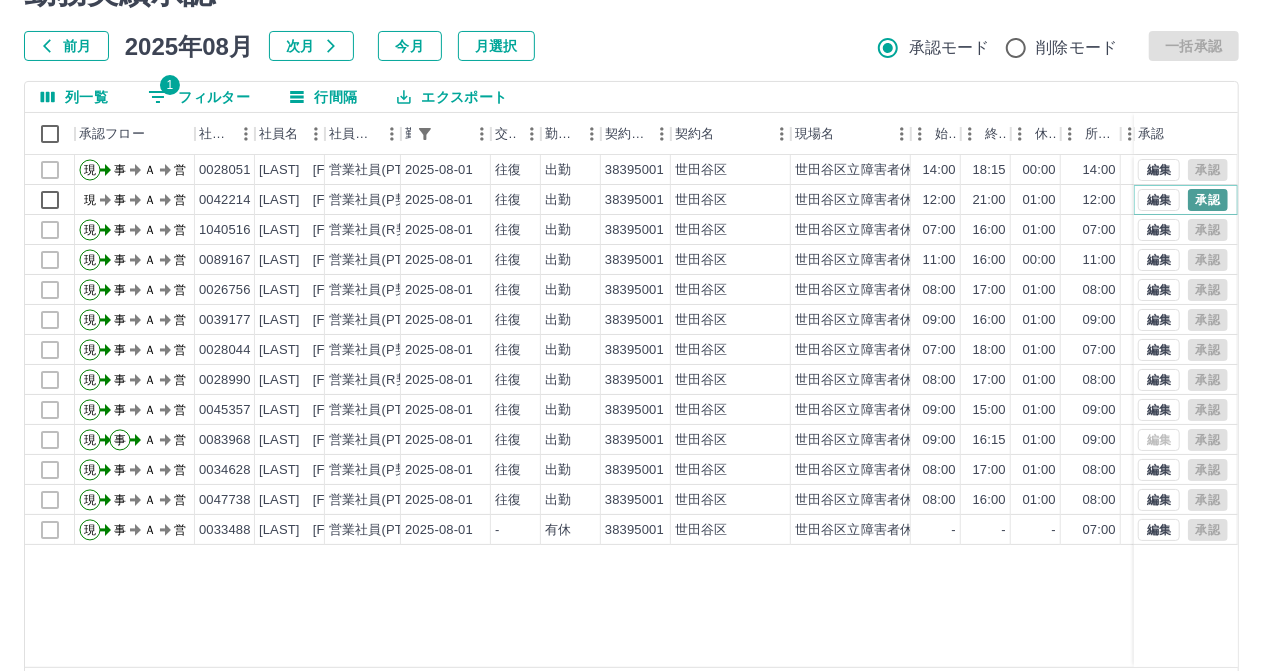 click on "承認" at bounding box center [1208, 200] 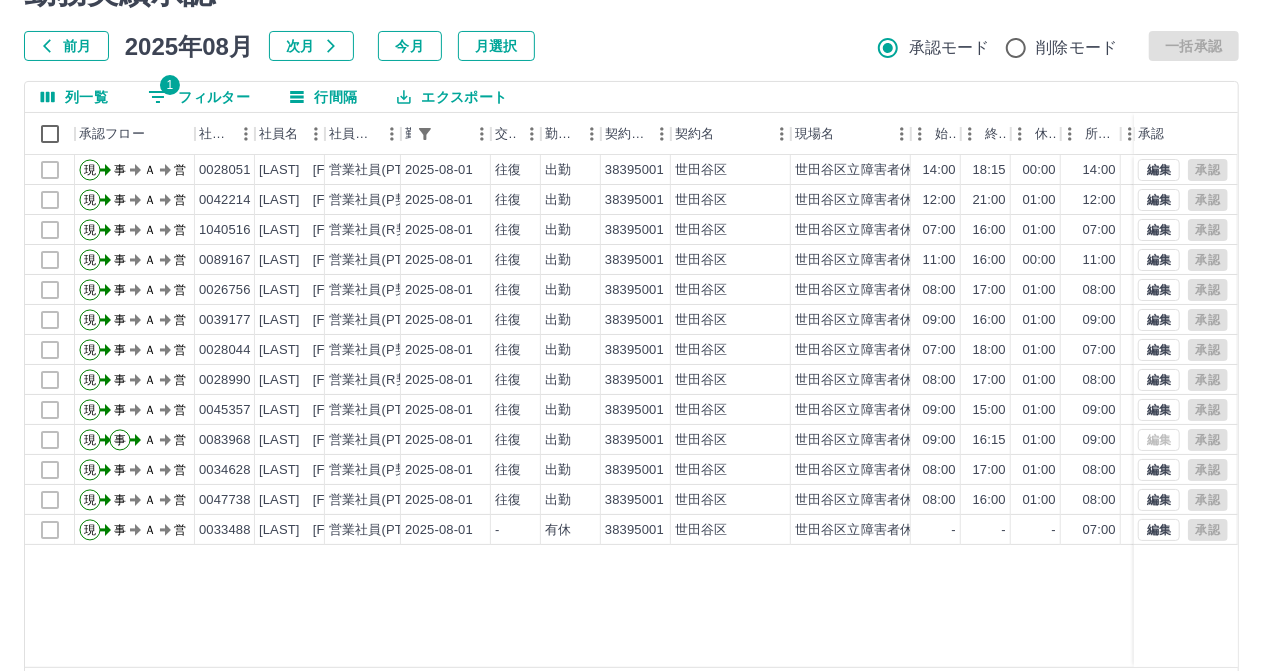 click on "前月" at bounding box center [66, 46] 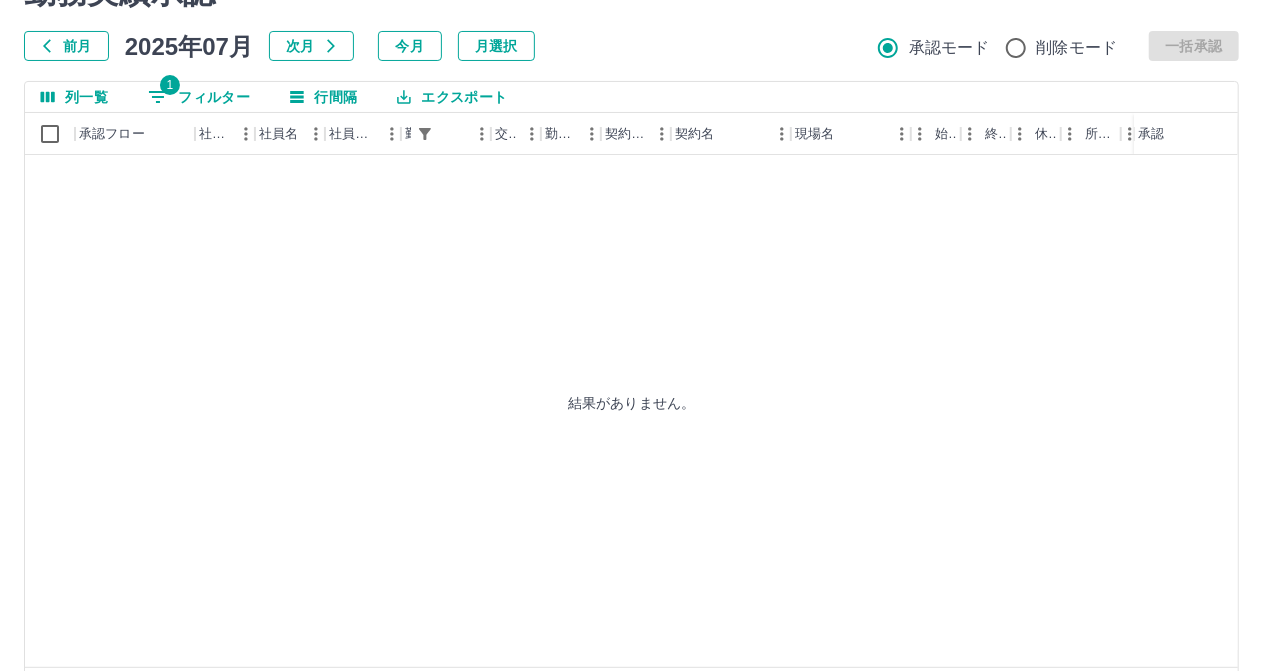 scroll, scrollTop: 0, scrollLeft: 0, axis: both 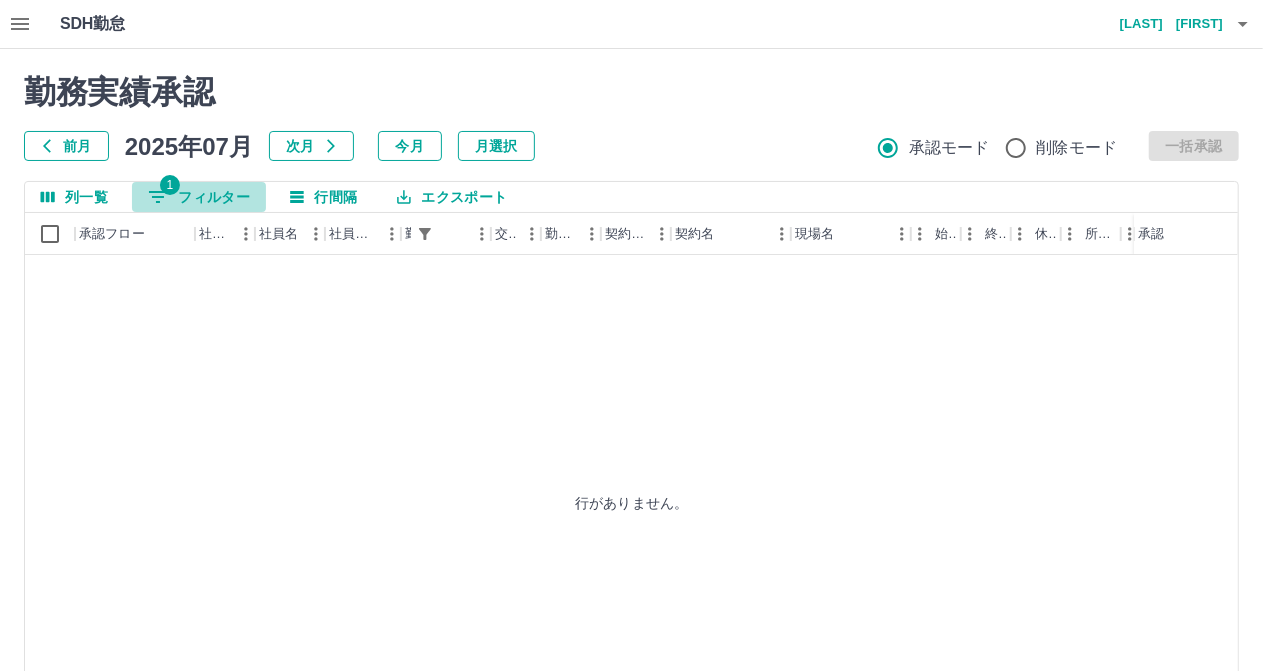 click on "1 フィルター" at bounding box center [199, 197] 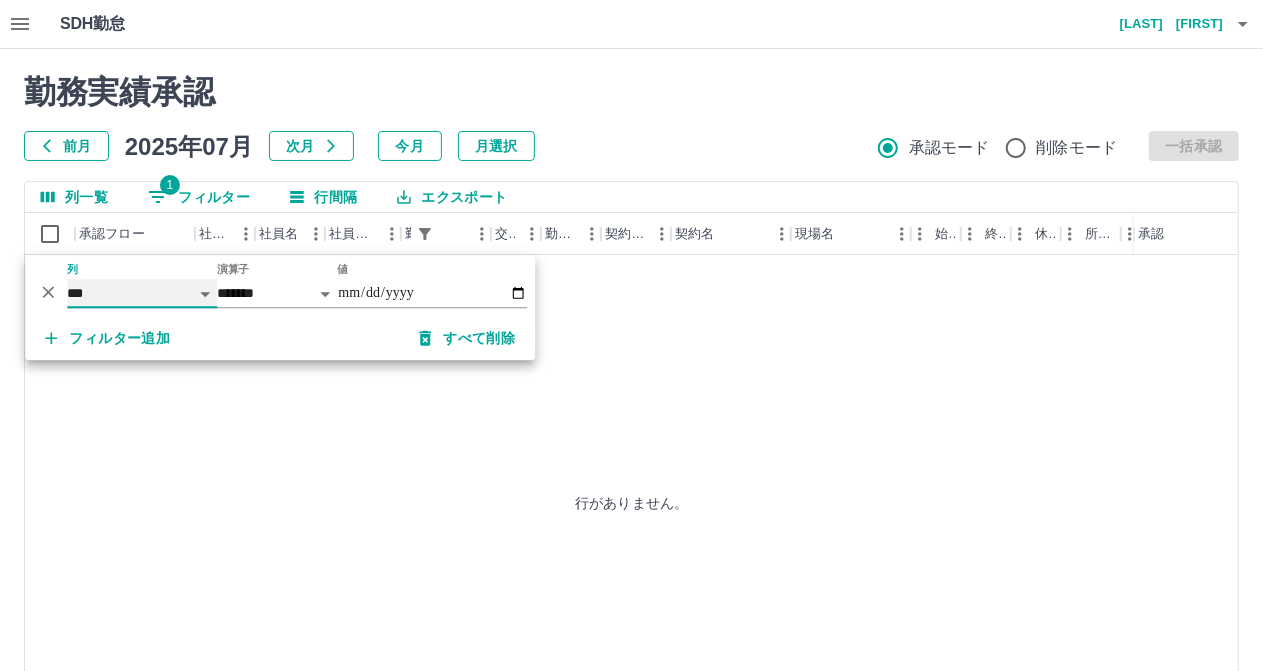 click on "**** *** **** *** *** **** ***** *** *** ** ** ** **** **** **** ** ** *** **** *****" at bounding box center [142, 293] 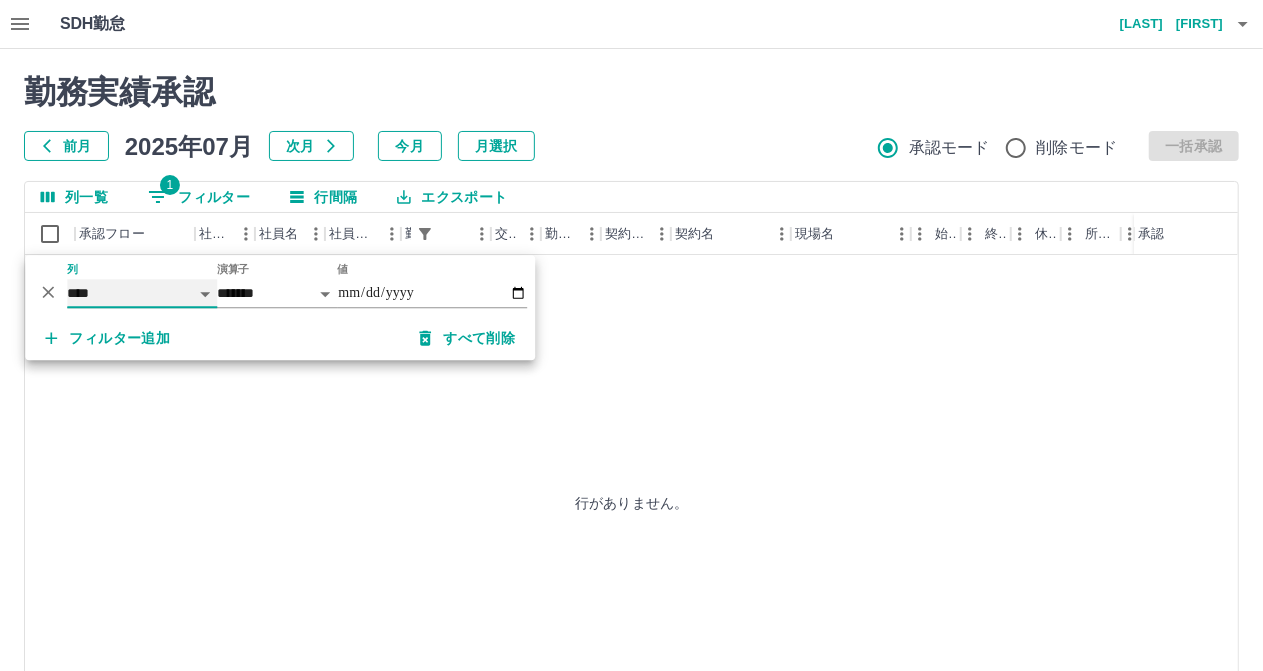 click on "**** *** **** *** *** **** ***** *** *** ** ** ** **** **** **** ** ** *** **** *****" at bounding box center (142, 293) 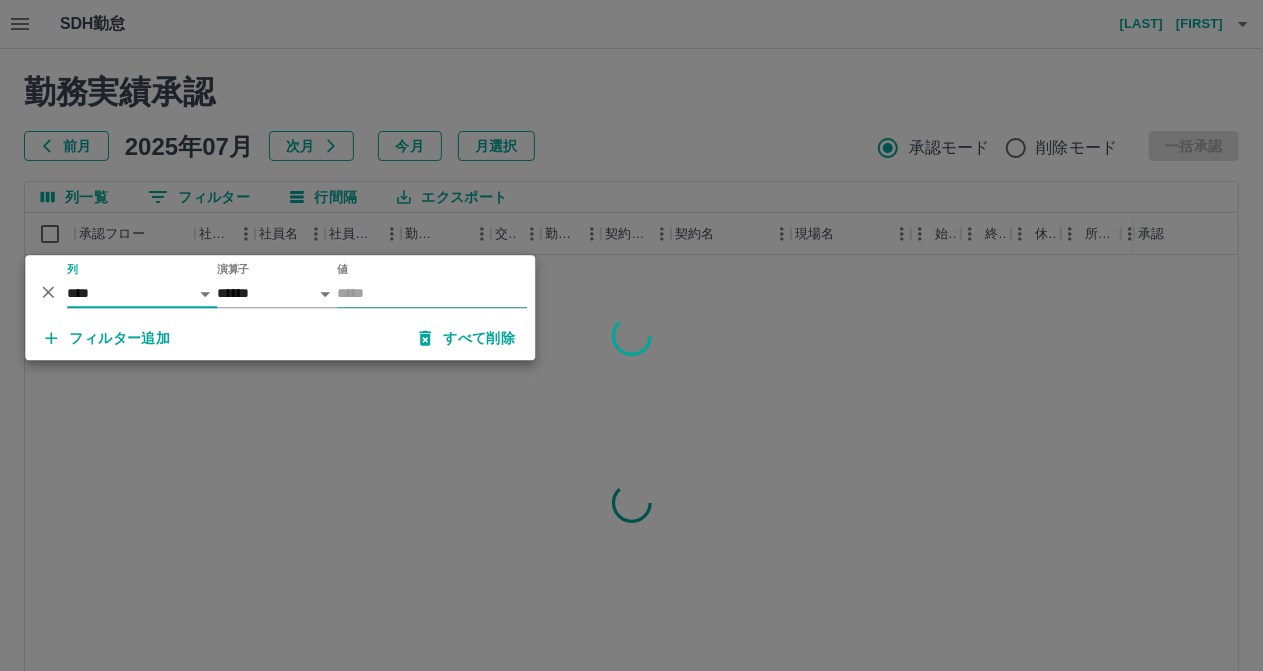 click on "値" at bounding box center (432, 293) 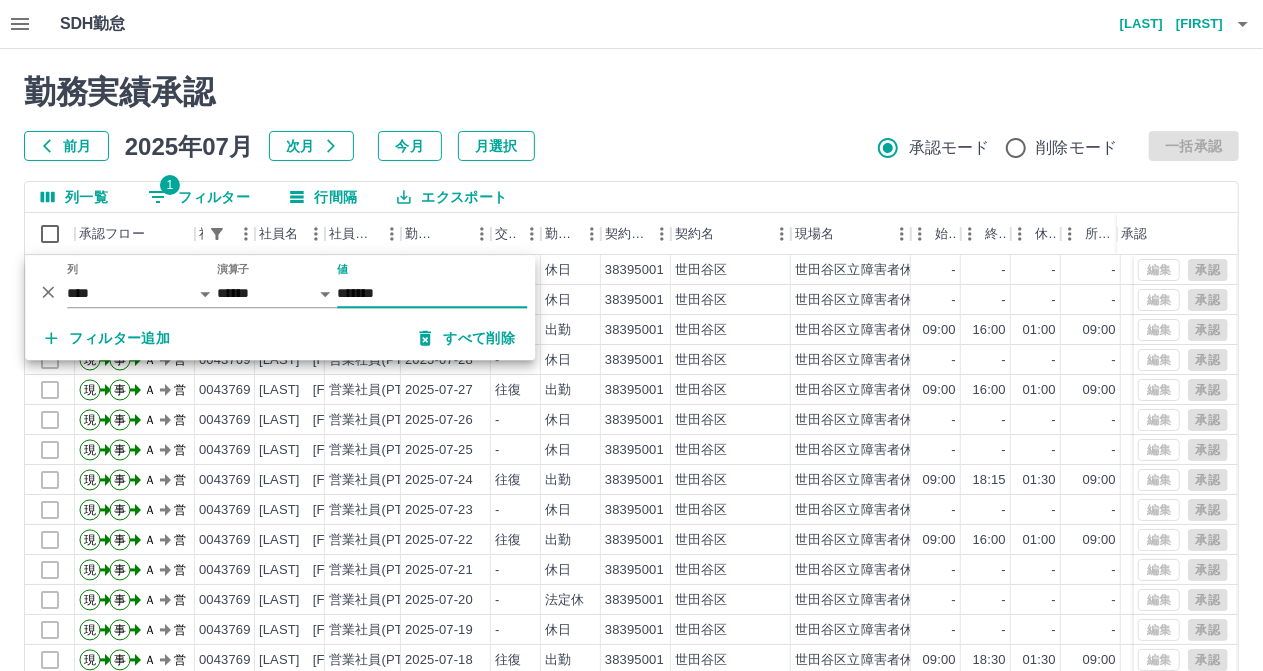 type on "*******" 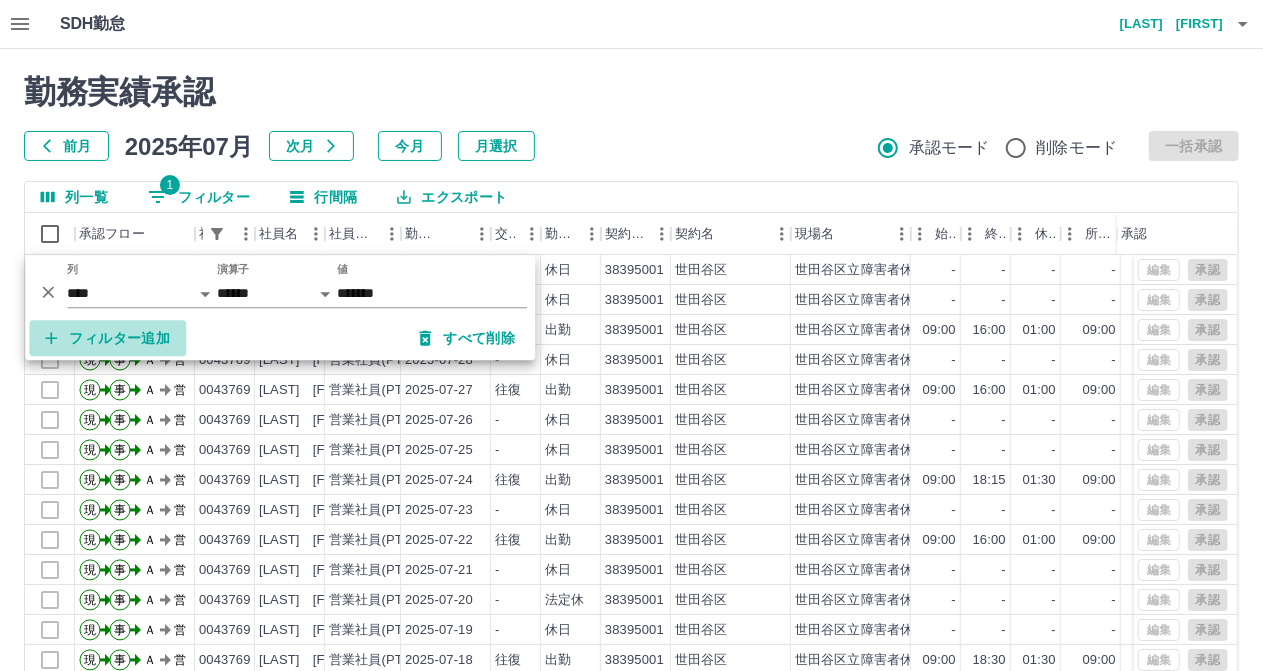 click on "フィルター追加" at bounding box center (107, 338) 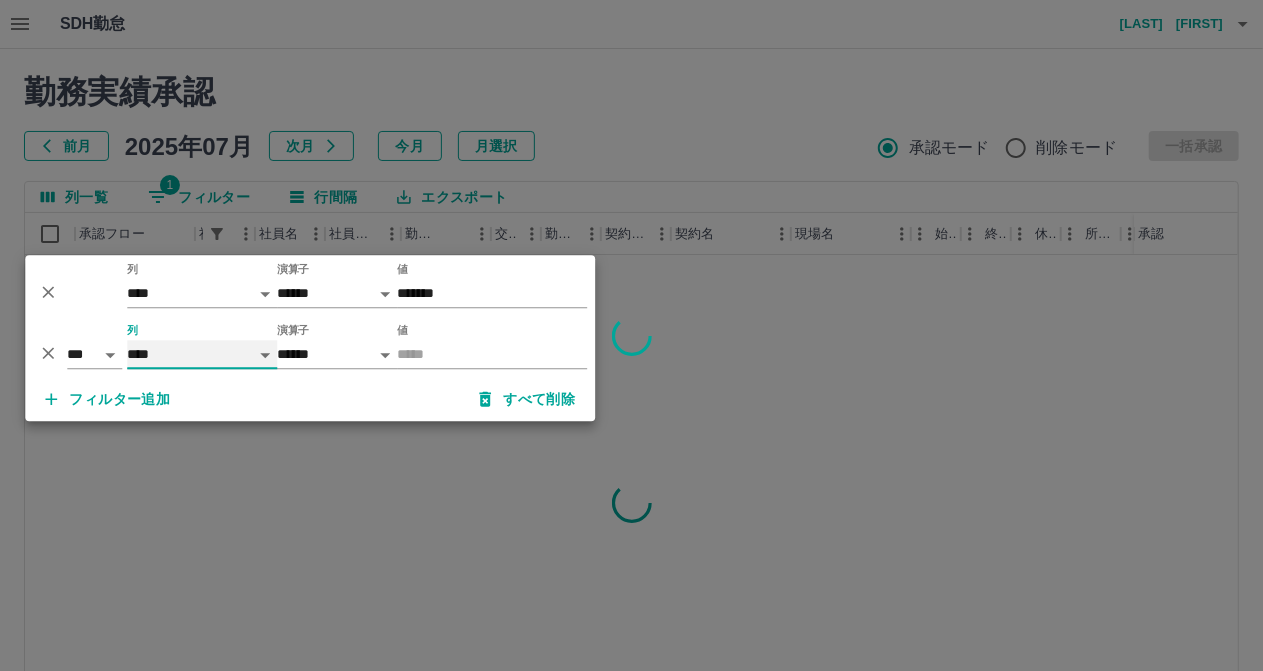 click on "**** *** **** *** *** **** ***** *** *** ** ** ** **** **** **** ** ** *** **** *****" at bounding box center (202, 354) 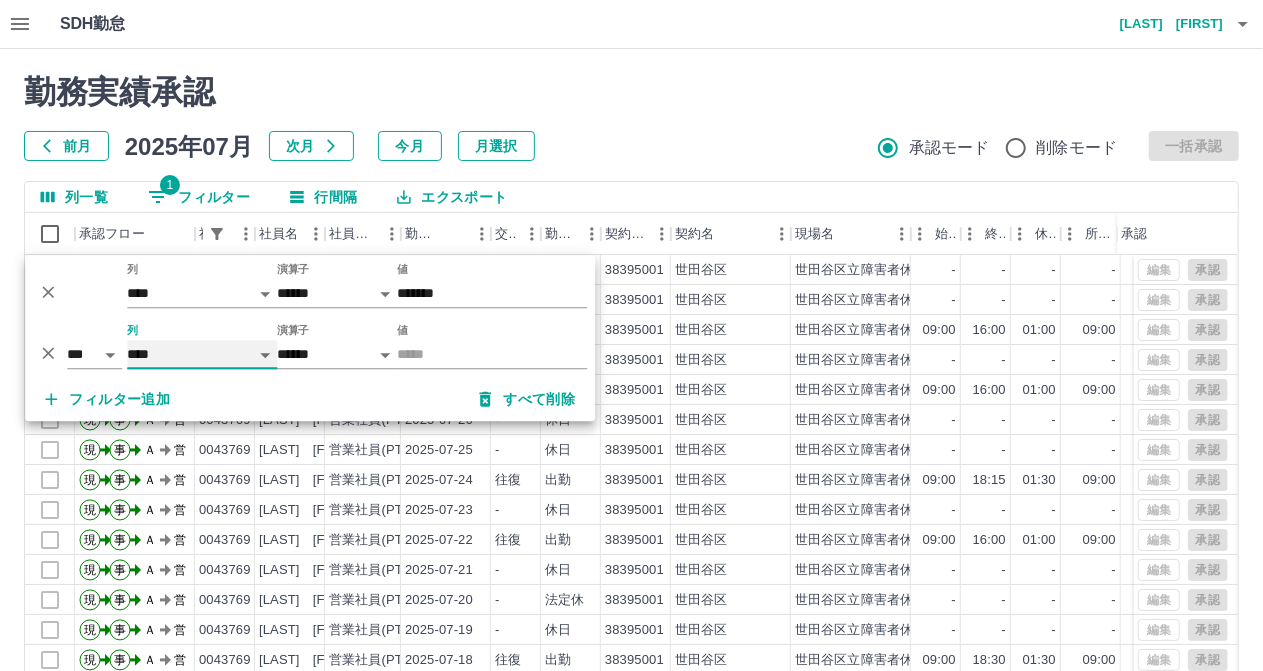 click on "**** *** **** *** *** **** ***** *** *** ** ** ** **** **** **** ** ** *** **** *****" at bounding box center (202, 354) 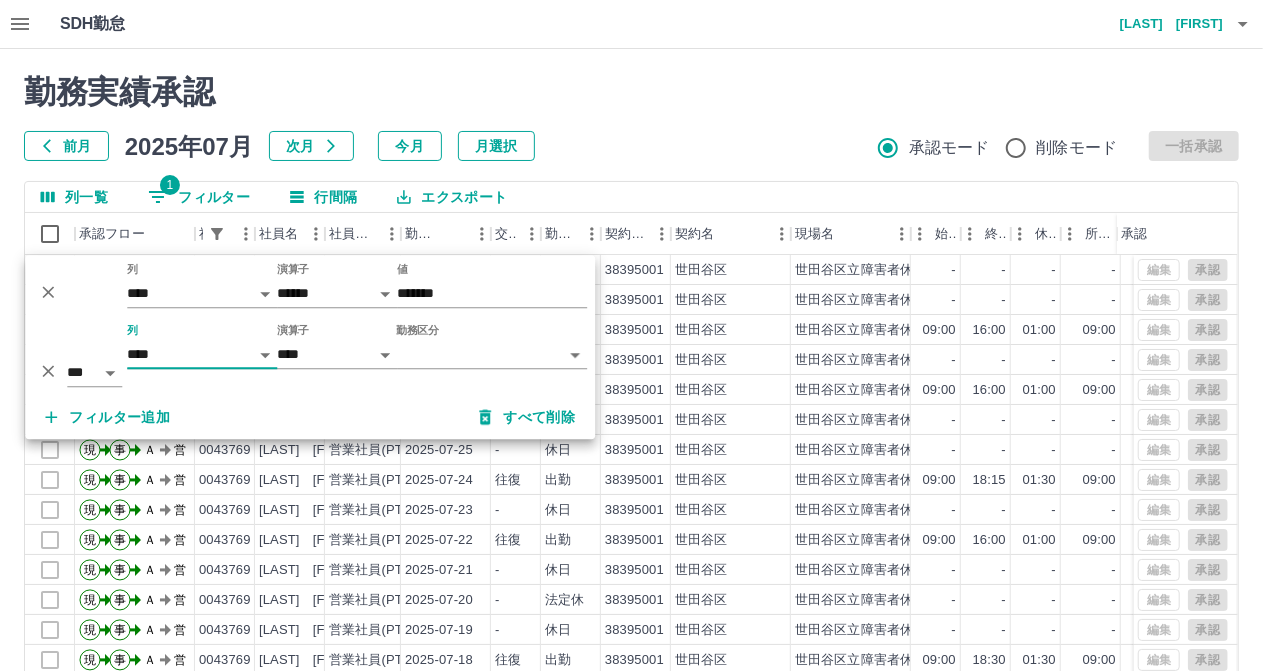 click 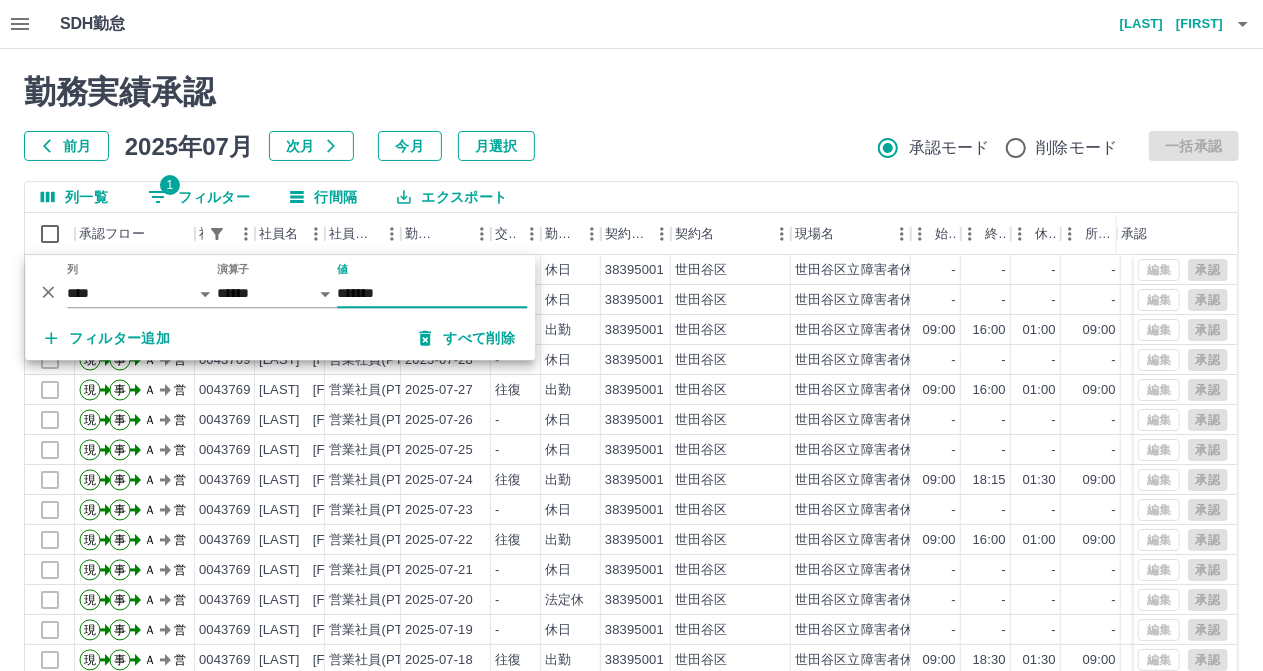 click on "前月 2025年07月 次月 今月 月選択 承認モード 削除モード 一括承認" at bounding box center (631, 146) 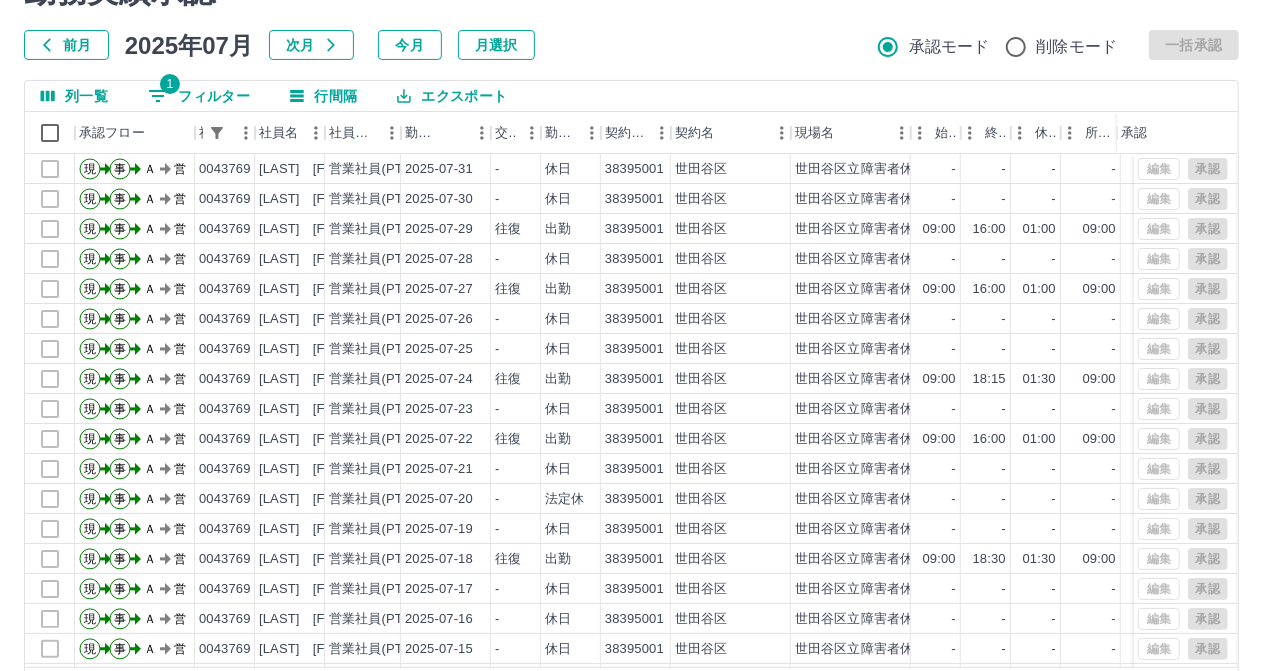 scroll, scrollTop: 174, scrollLeft: 0, axis: vertical 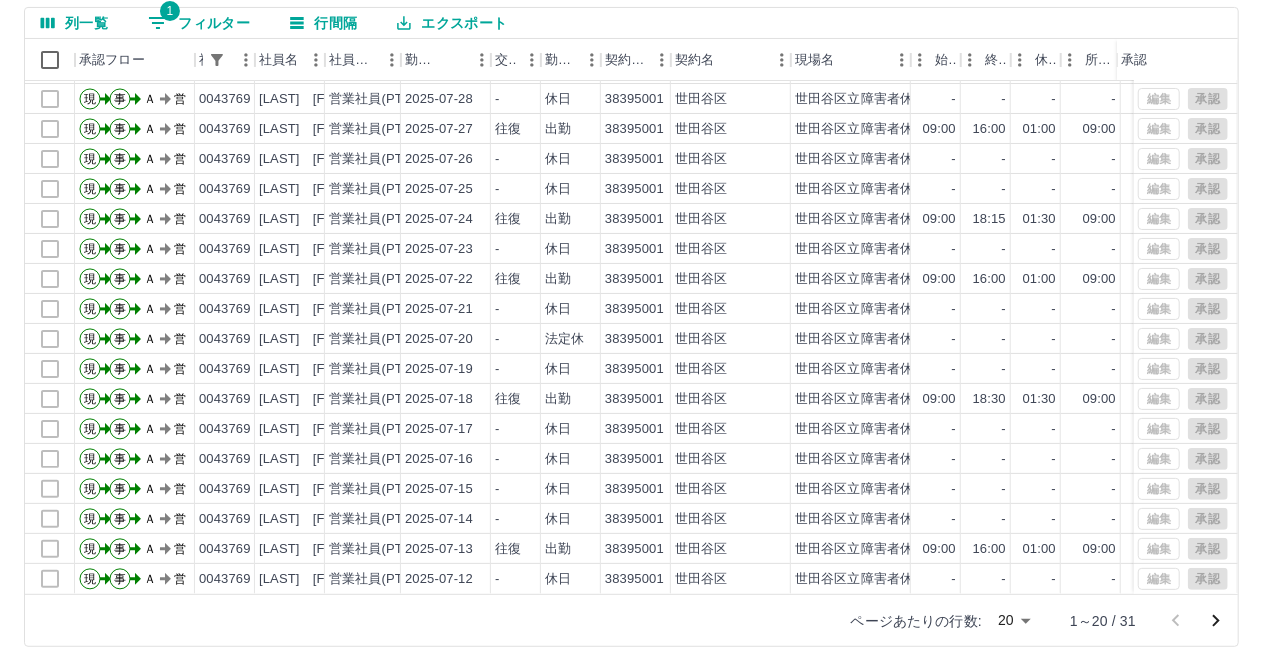 click 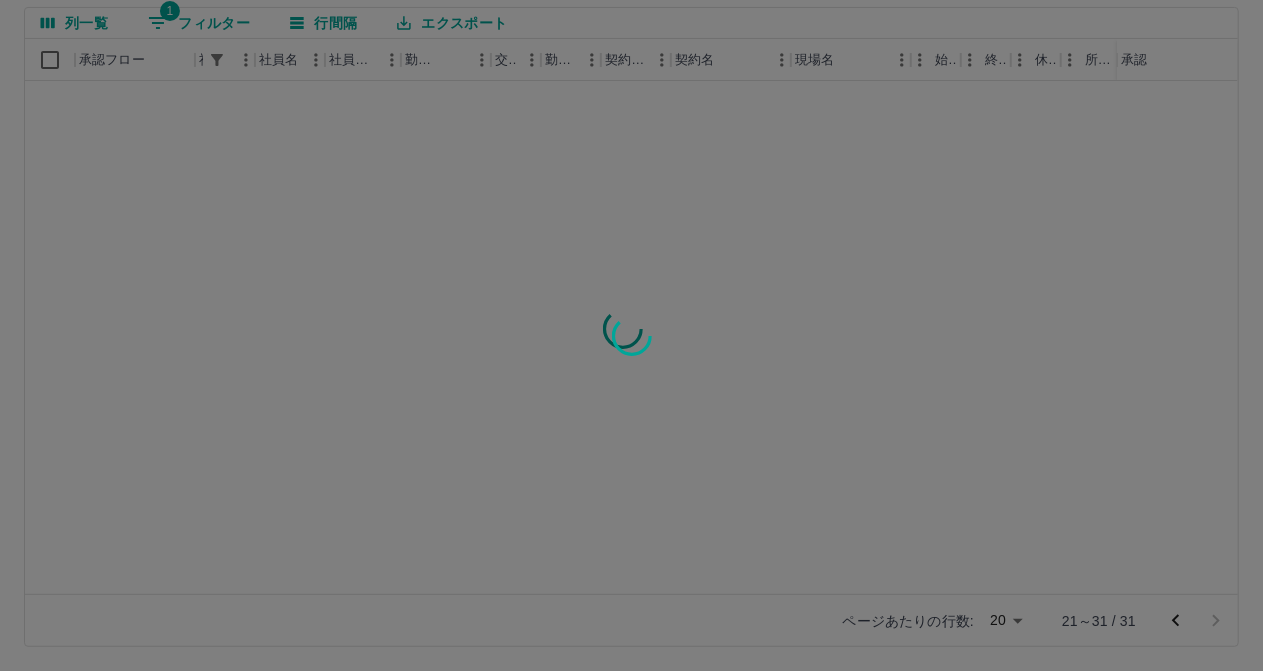 scroll, scrollTop: 0, scrollLeft: 0, axis: both 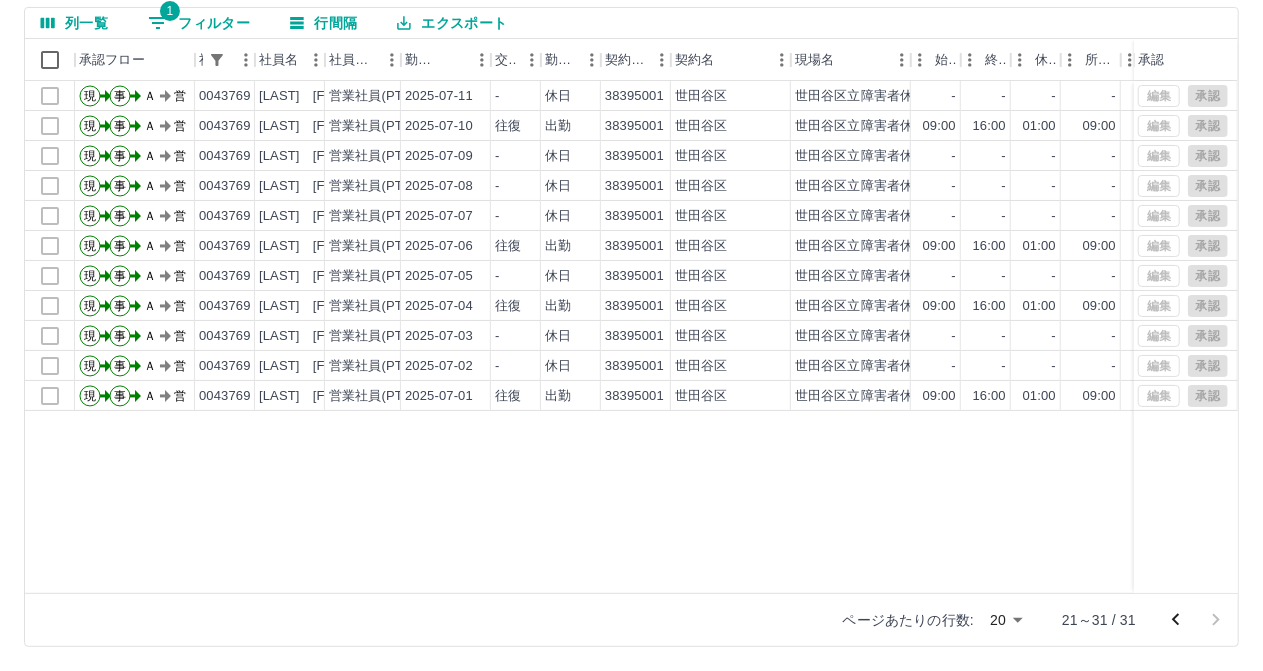 drag, startPoint x: 1172, startPoint y: 619, endPoint x: 1157, endPoint y: 611, distance: 17 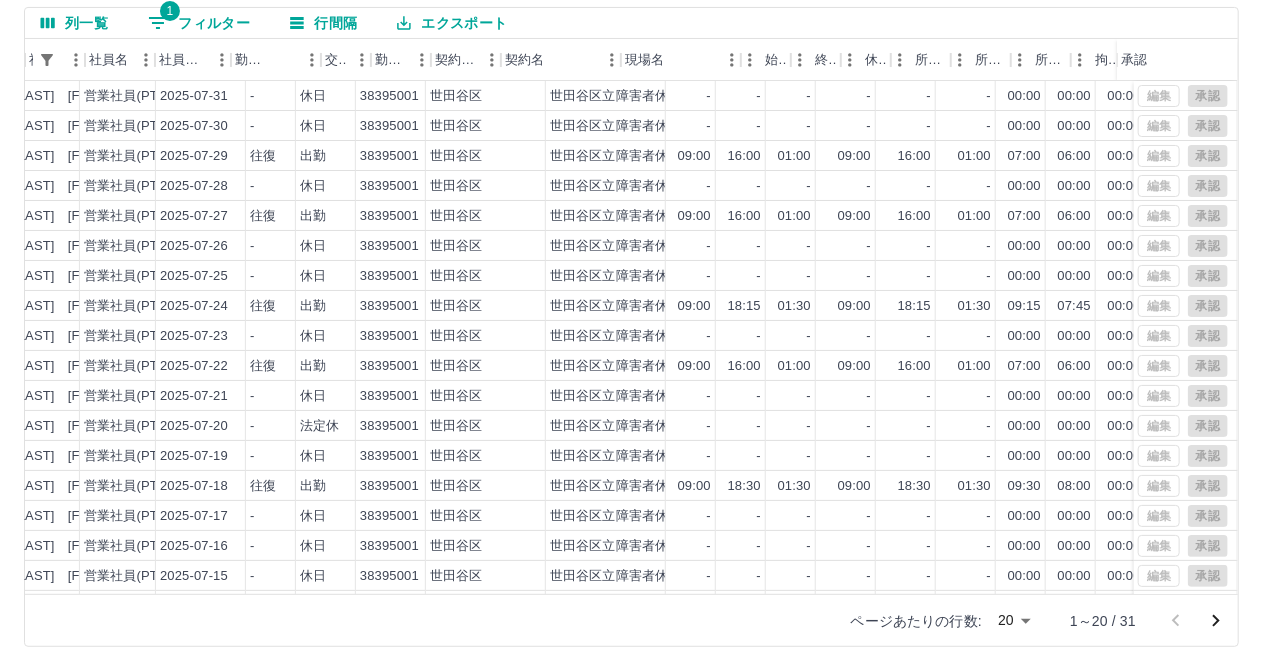 scroll, scrollTop: 0, scrollLeft: 0, axis: both 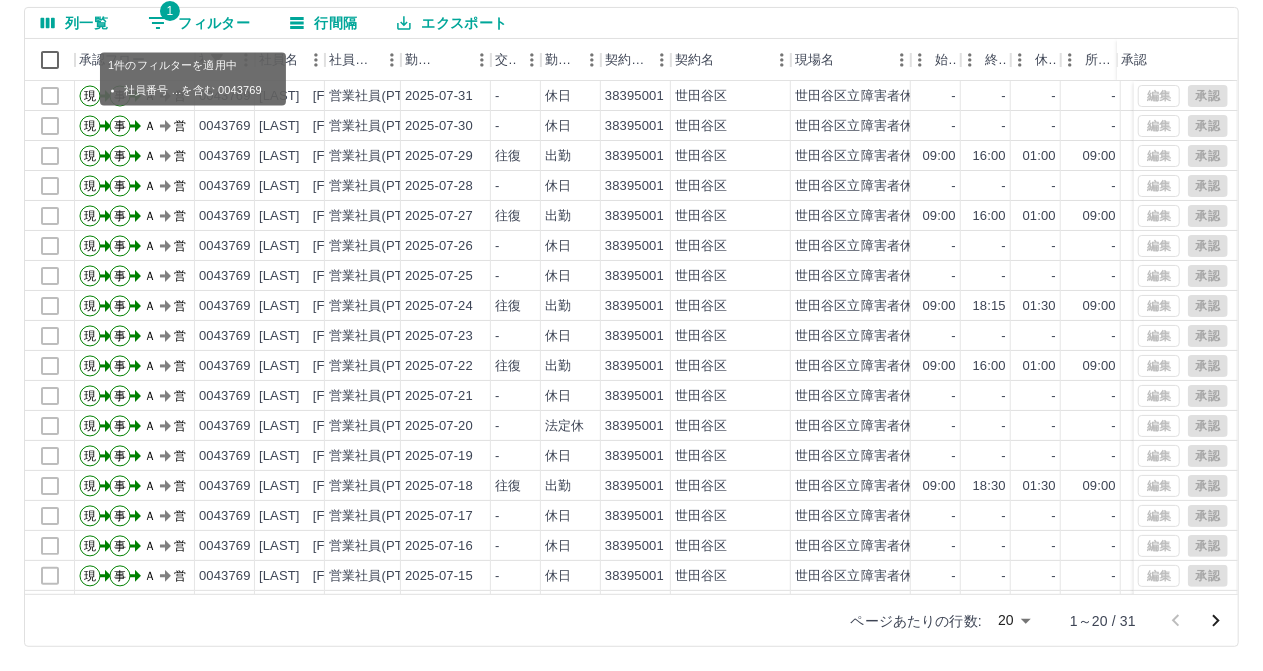 click on "1 フィルター" at bounding box center [199, 23] 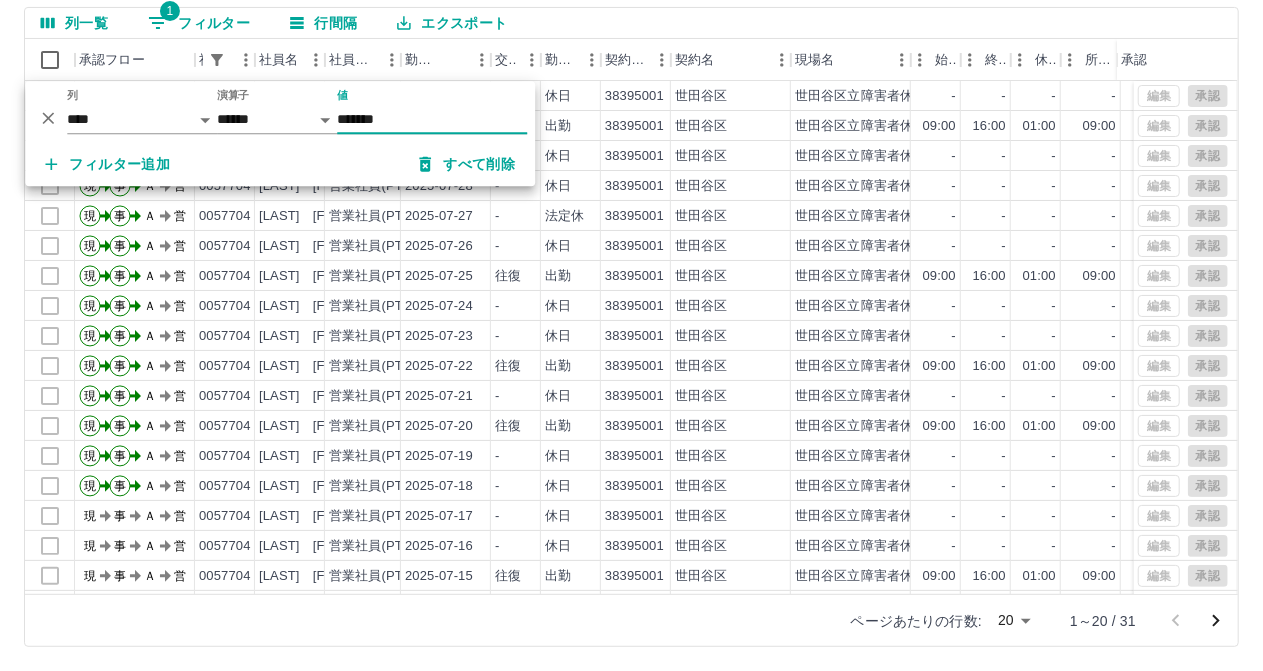 type on "*******" 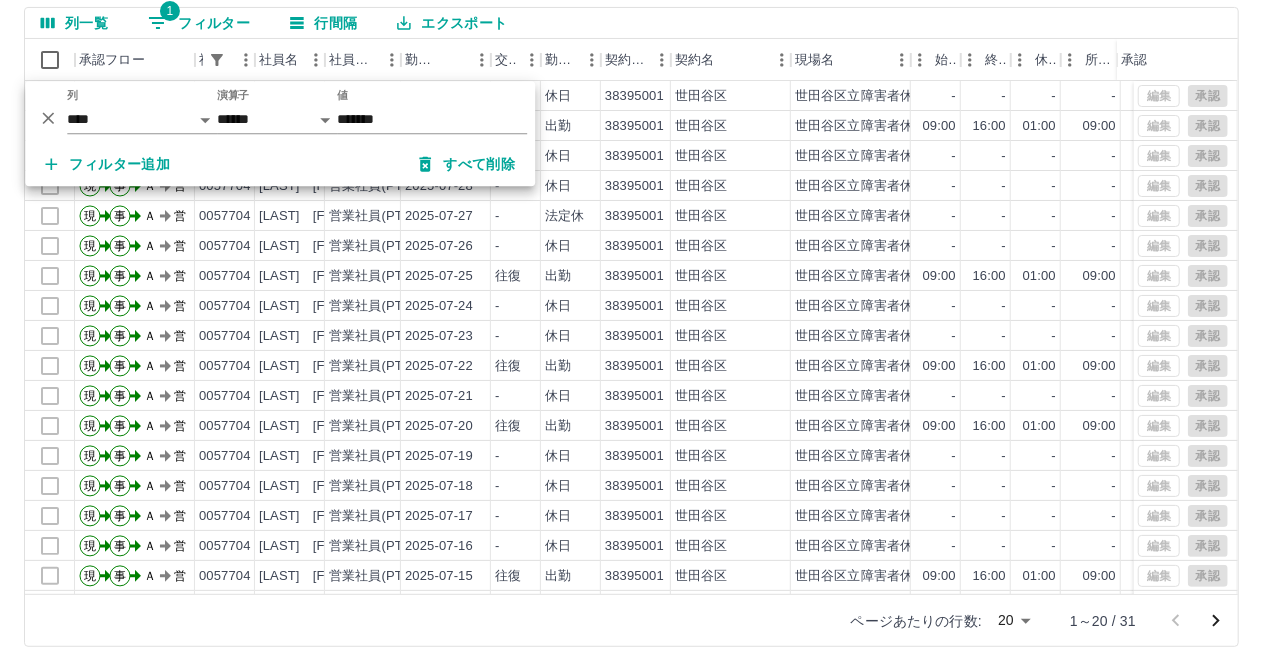 click on "列一覧 1 フィルター 行間隔 エクスポート" at bounding box center [631, 23] 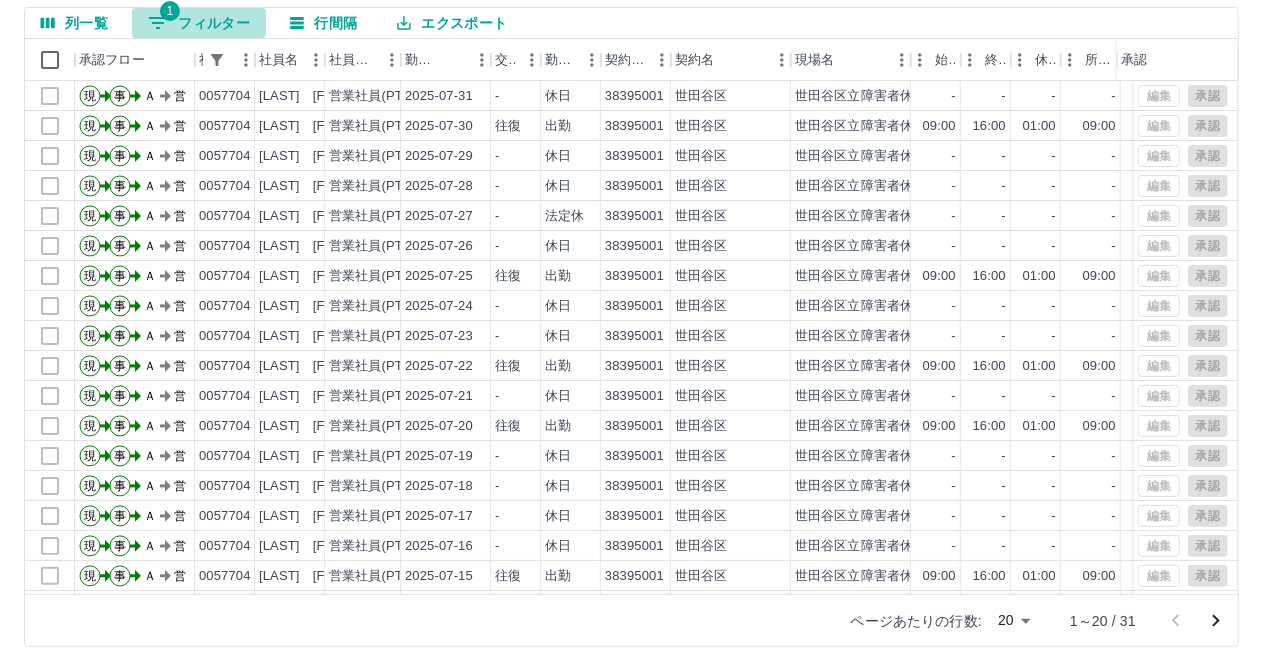 click on "1 フィルター" at bounding box center (199, 23) 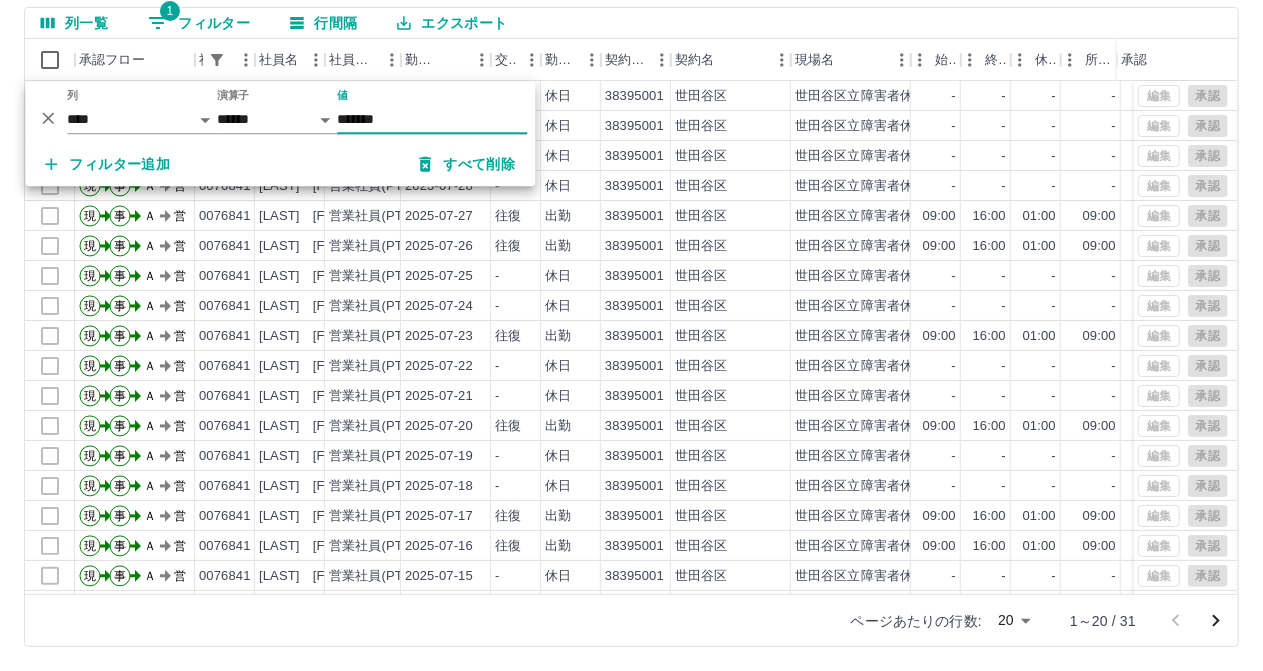 type on "*******" 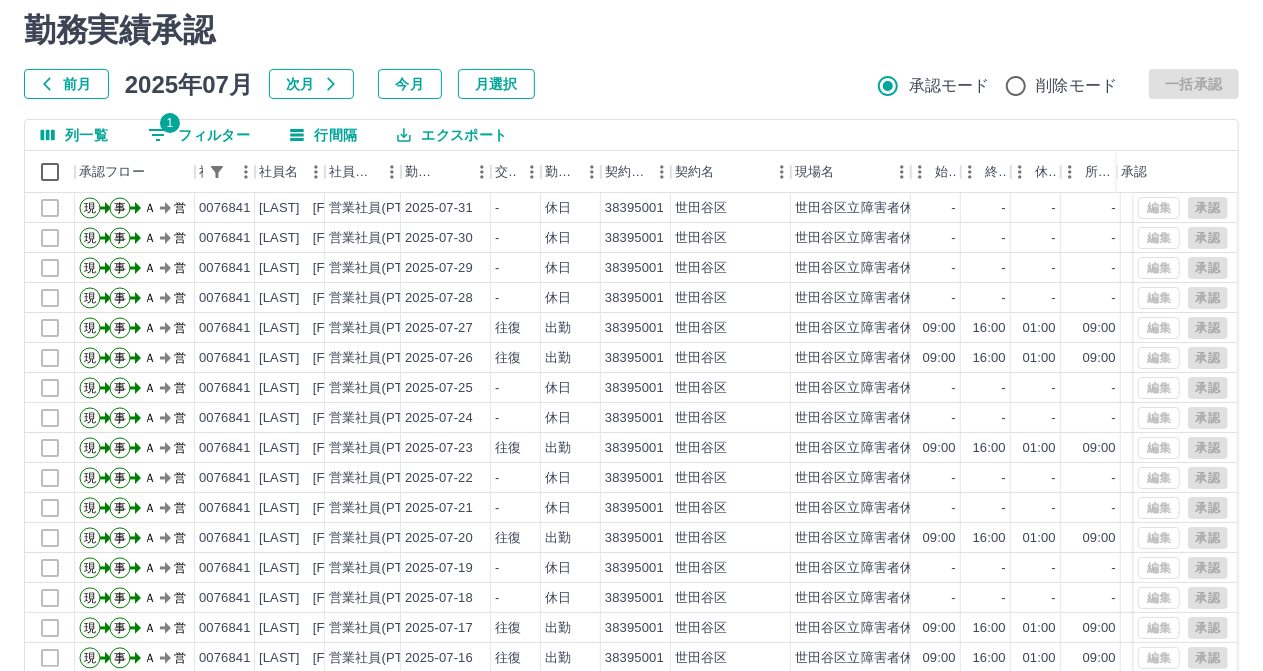scroll, scrollTop: 0, scrollLeft: 0, axis: both 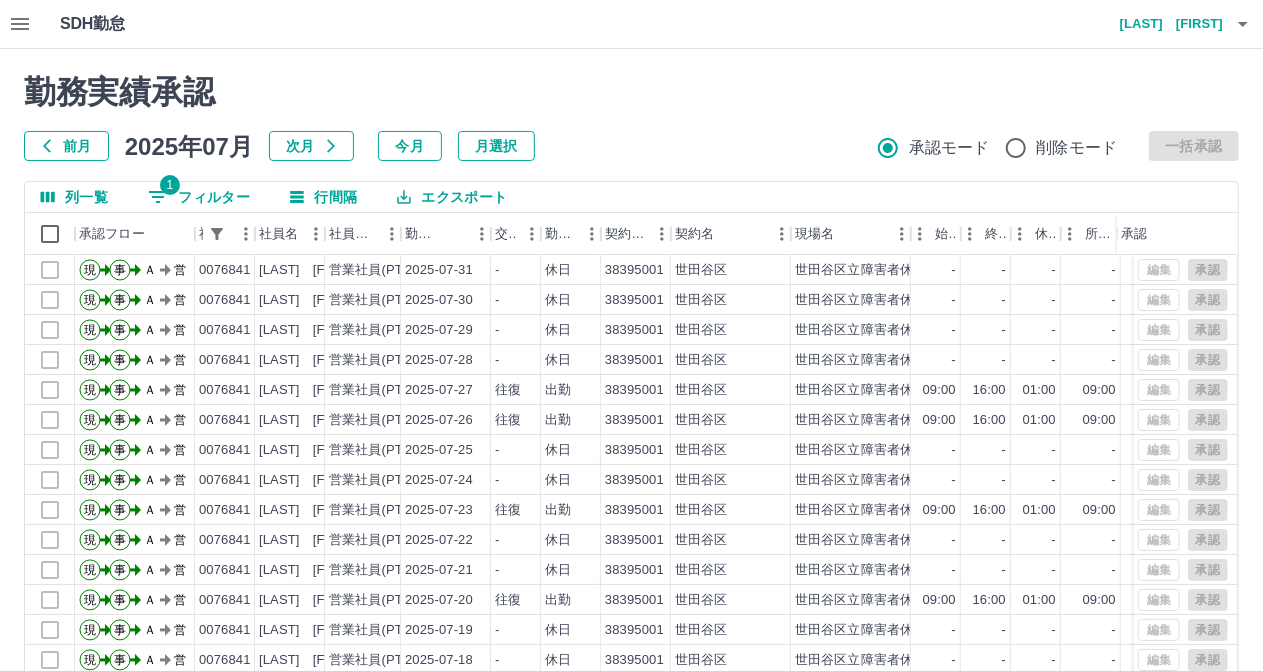 click on "1 フィルター" at bounding box center [199, 197] 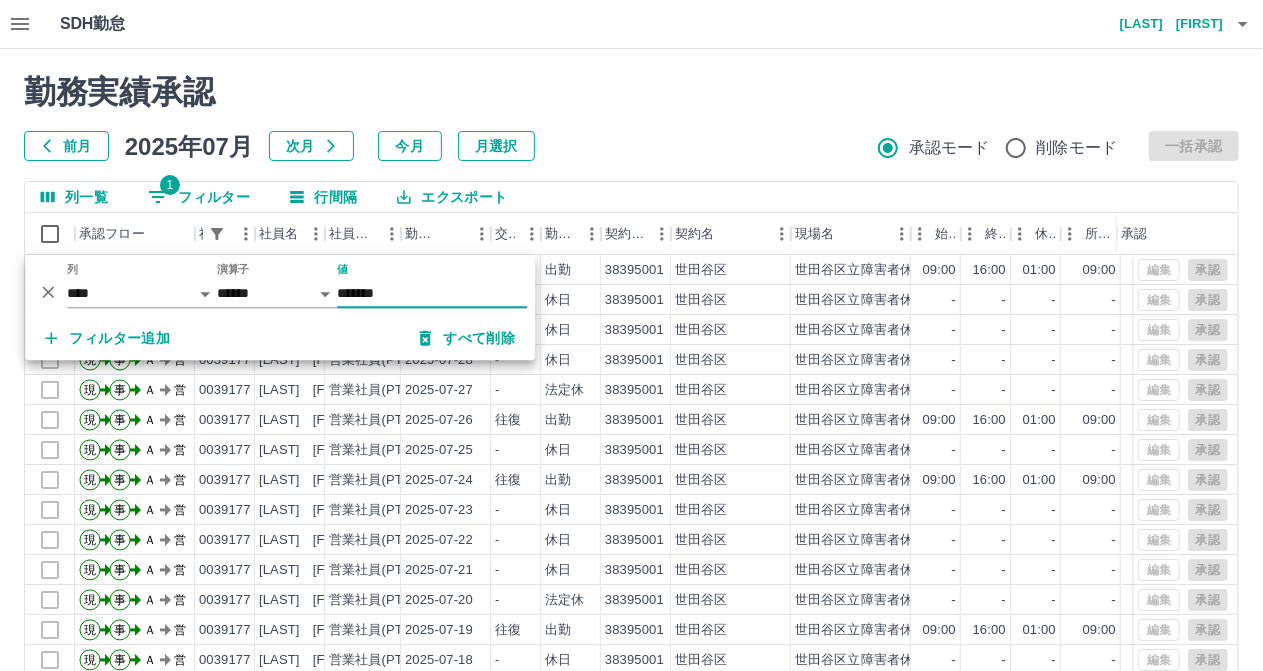 type on "*******" 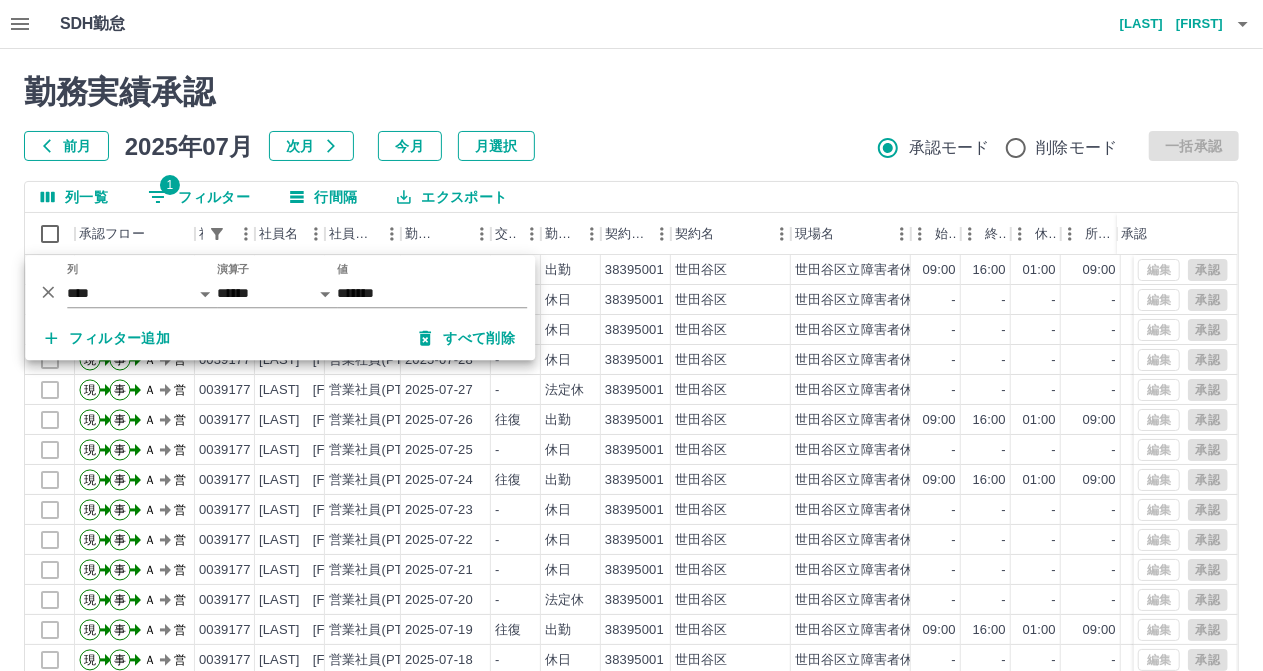 click on "列一覧 1 フィルター 行間隔 エクスポート" at bounding box center [631, 197] 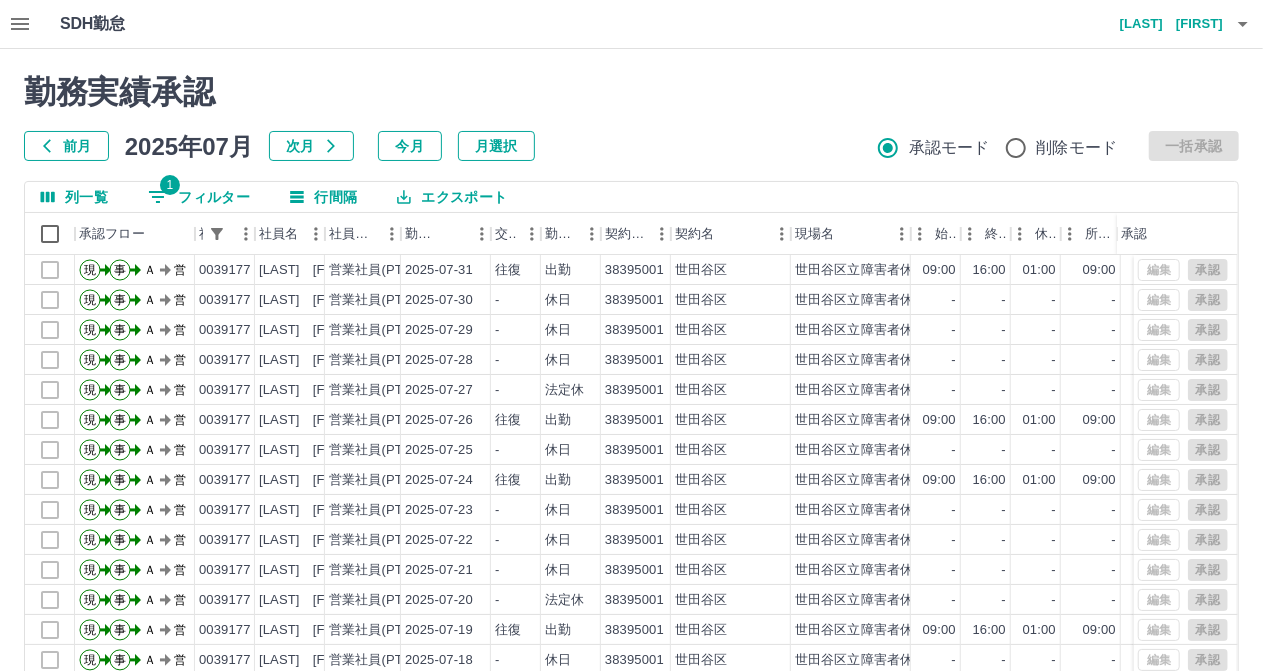 click on "1 フィルター" at bounding box center (199, 197) 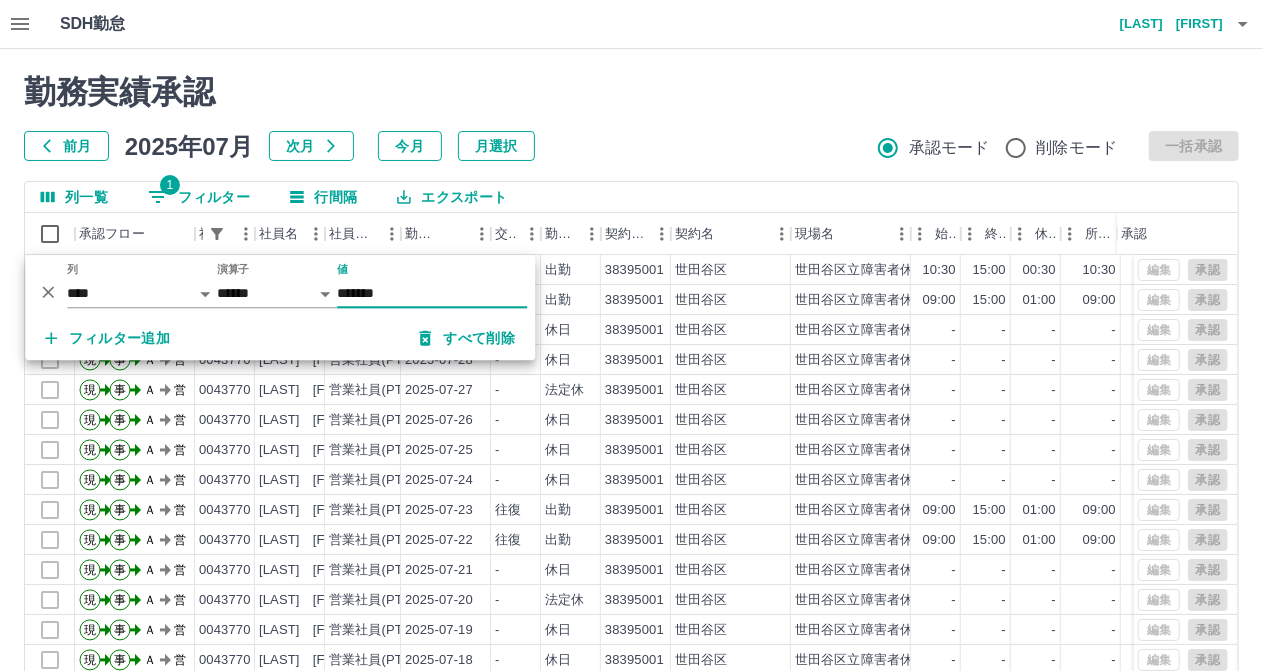 type on "*******" 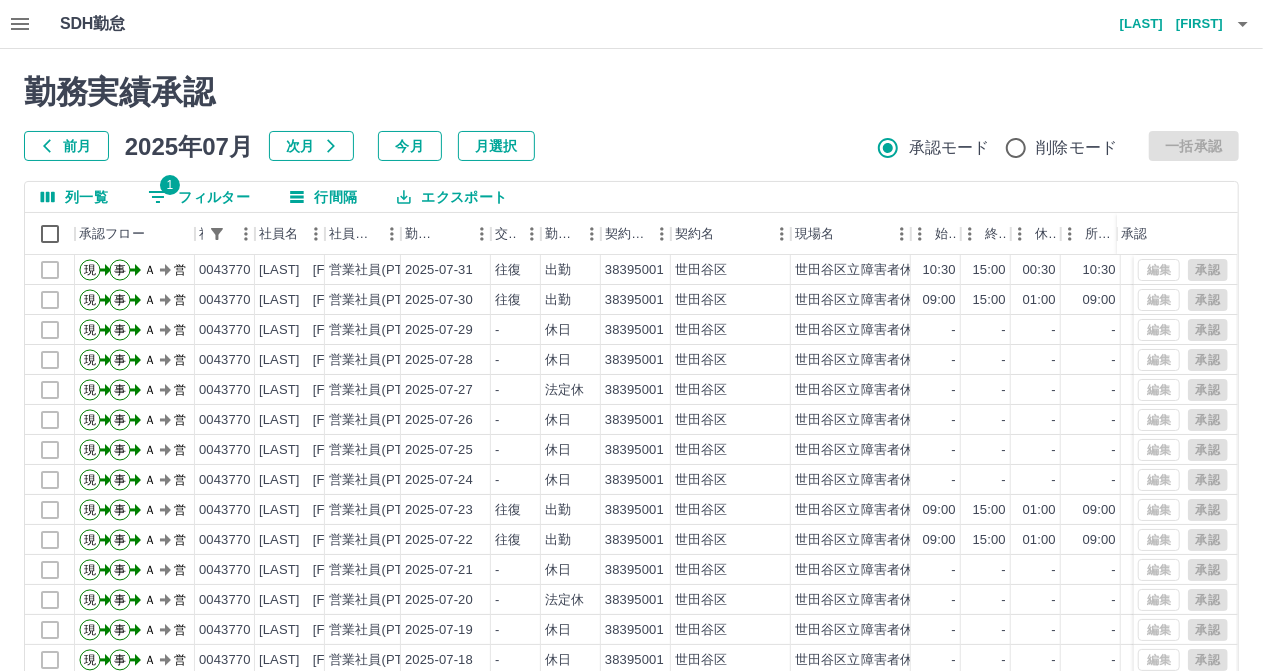 click on "1 フィルター" at bounding box center (199, 197) 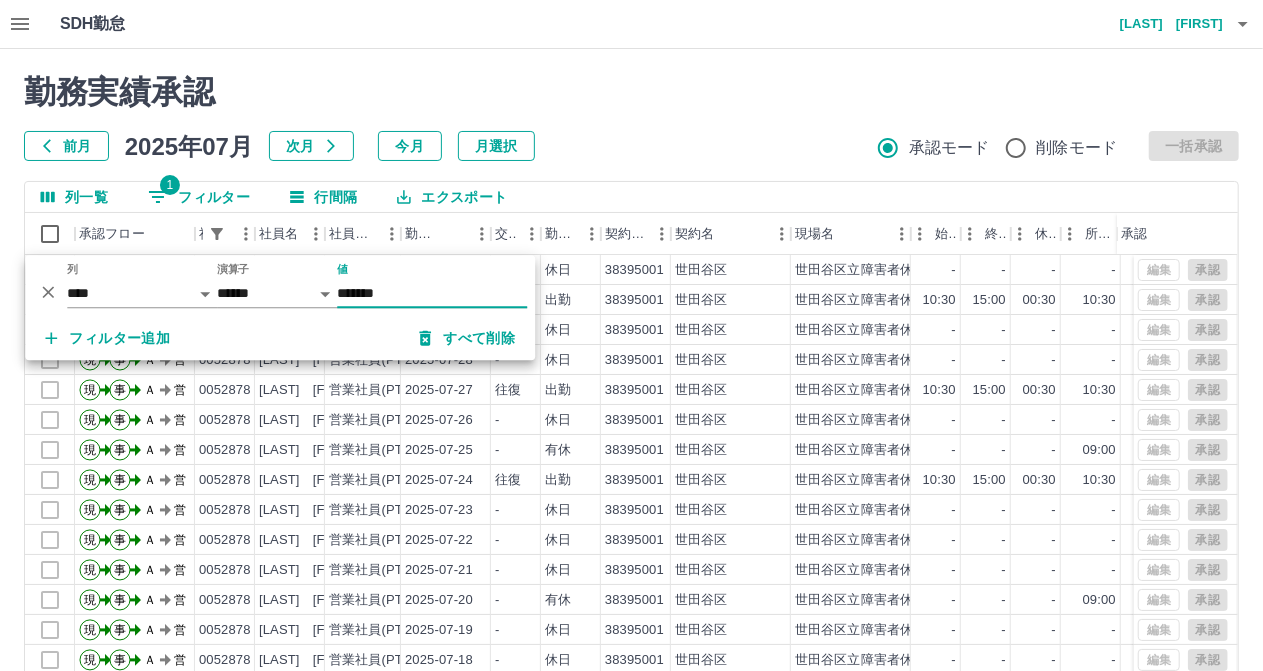 type on "*******" 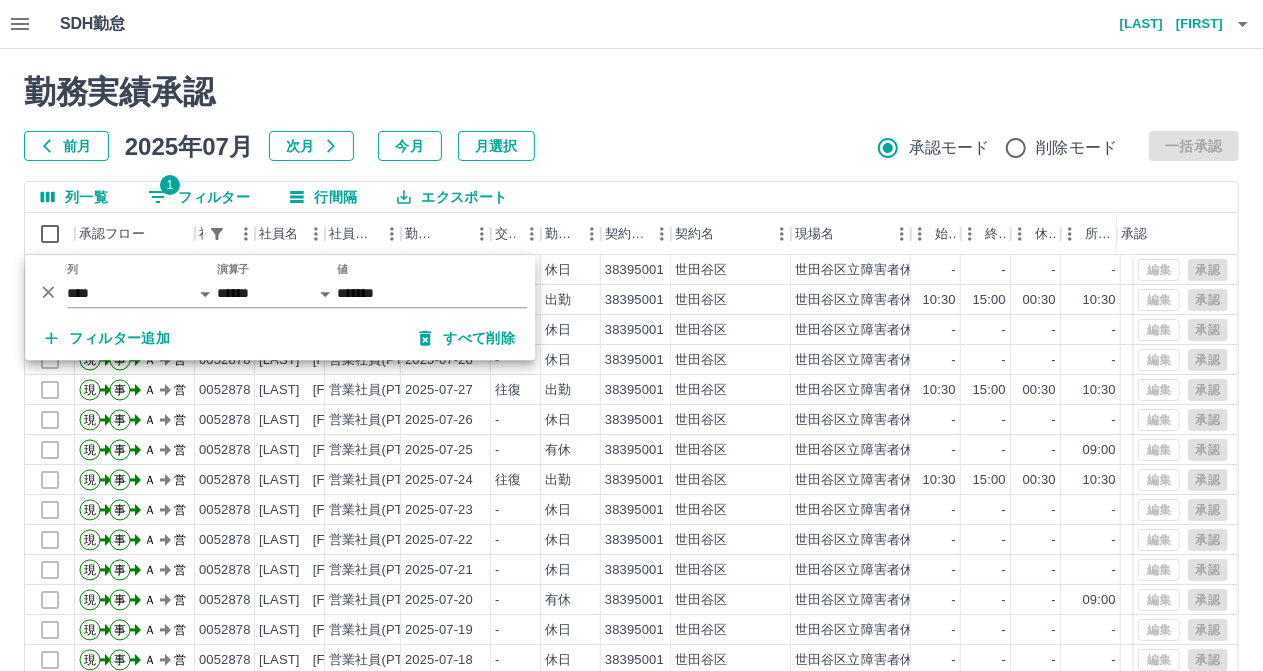 click on "列一覧 1 フィルター 行間隔 エクスポート" at bounding box center (631, 197) 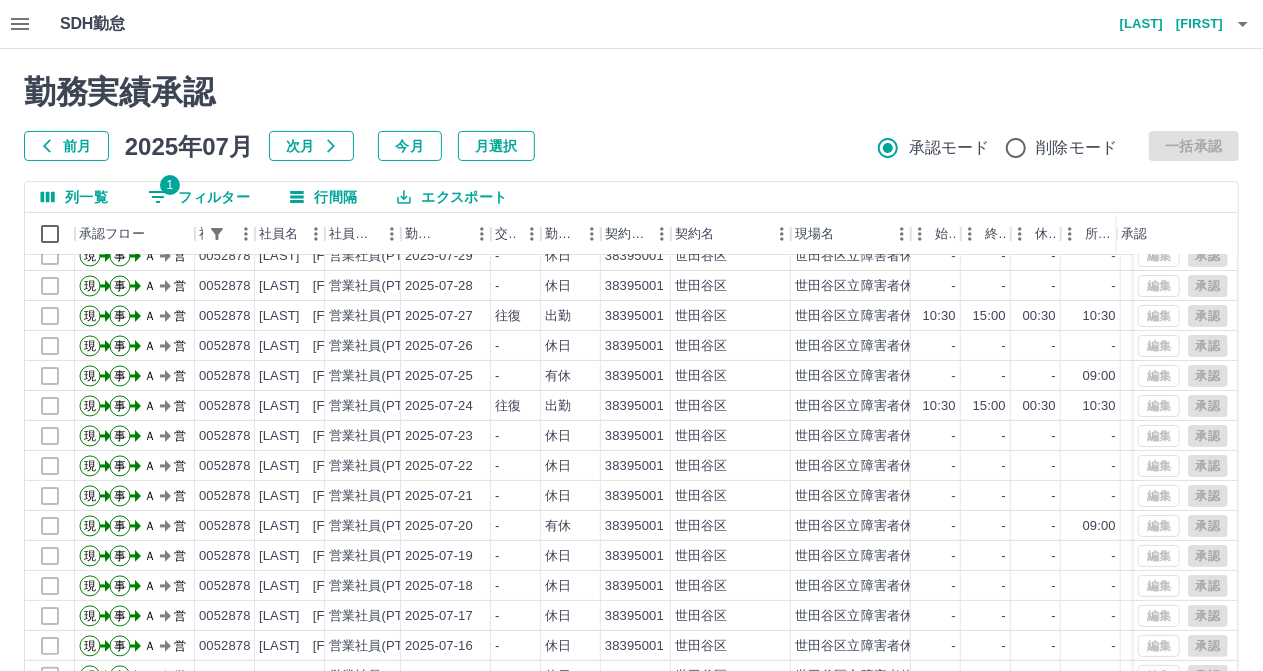 scroll, scrollTop: 103, scrollLeft: 0, axis: vertical 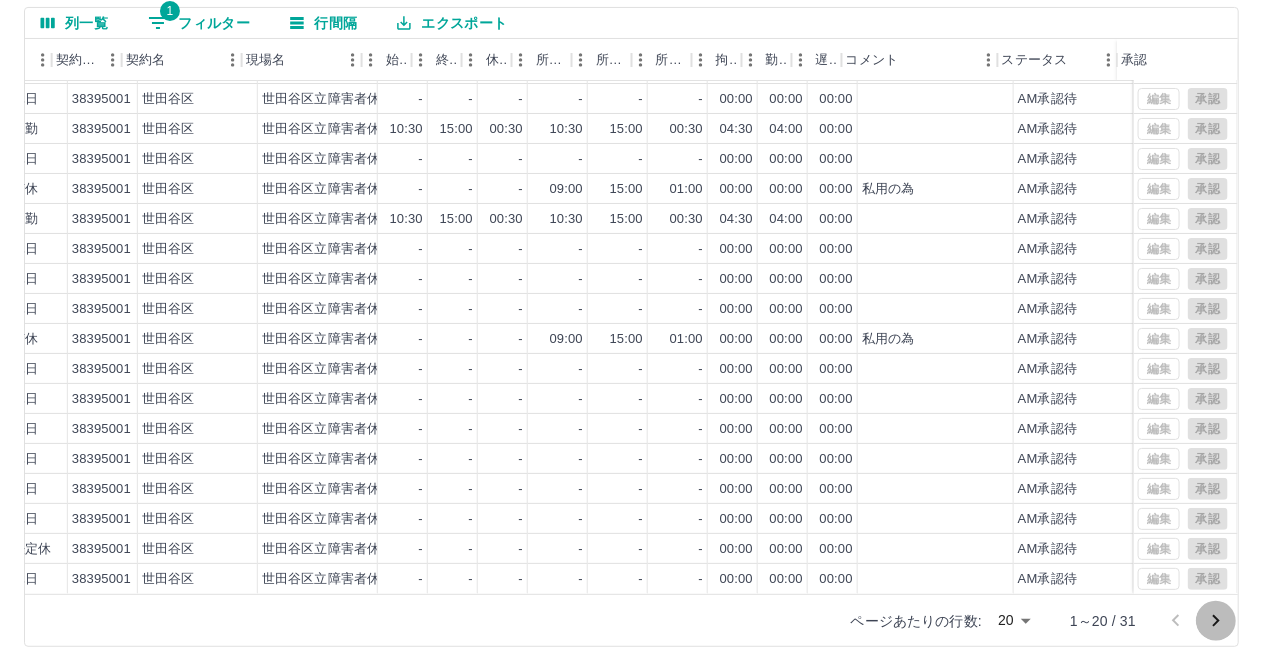 click 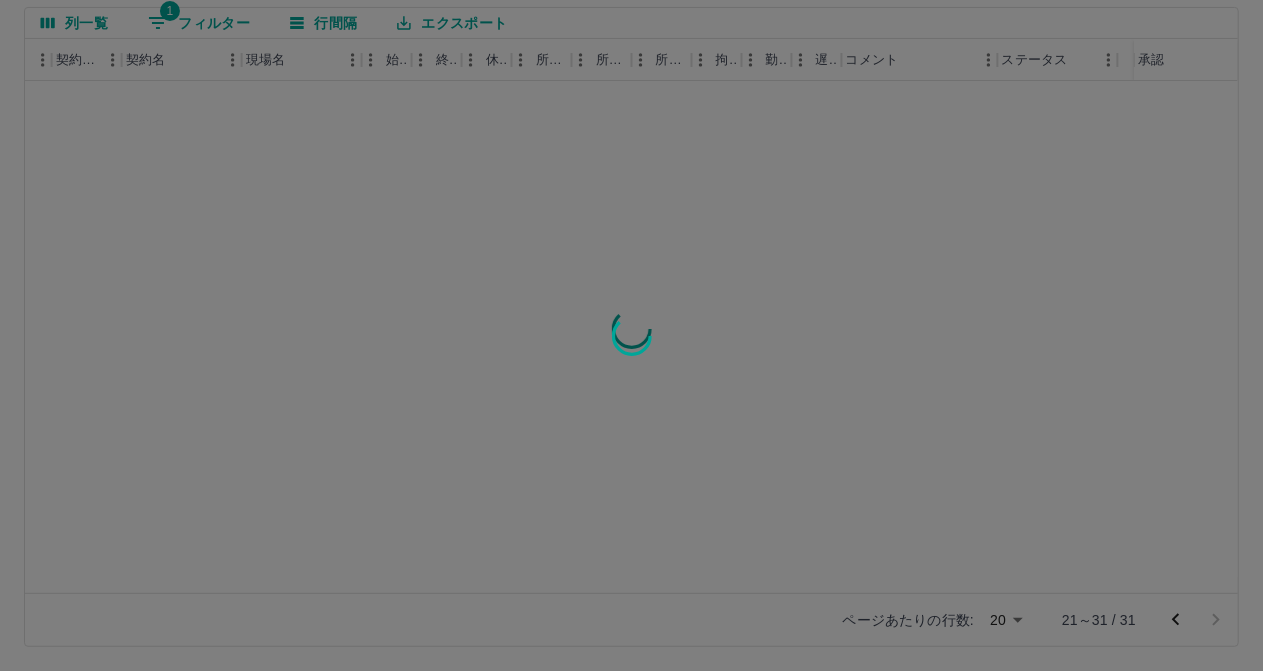 scroll, scrollTop: 0, scrollLeft: 532, axis: horizontal 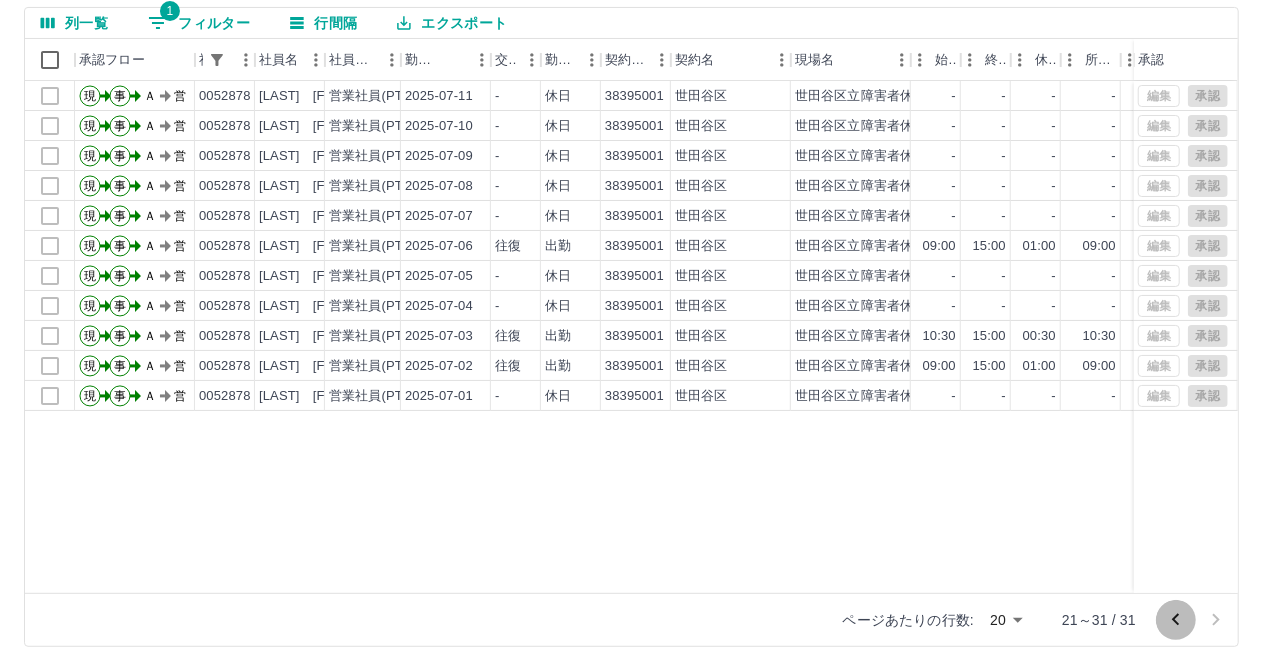click 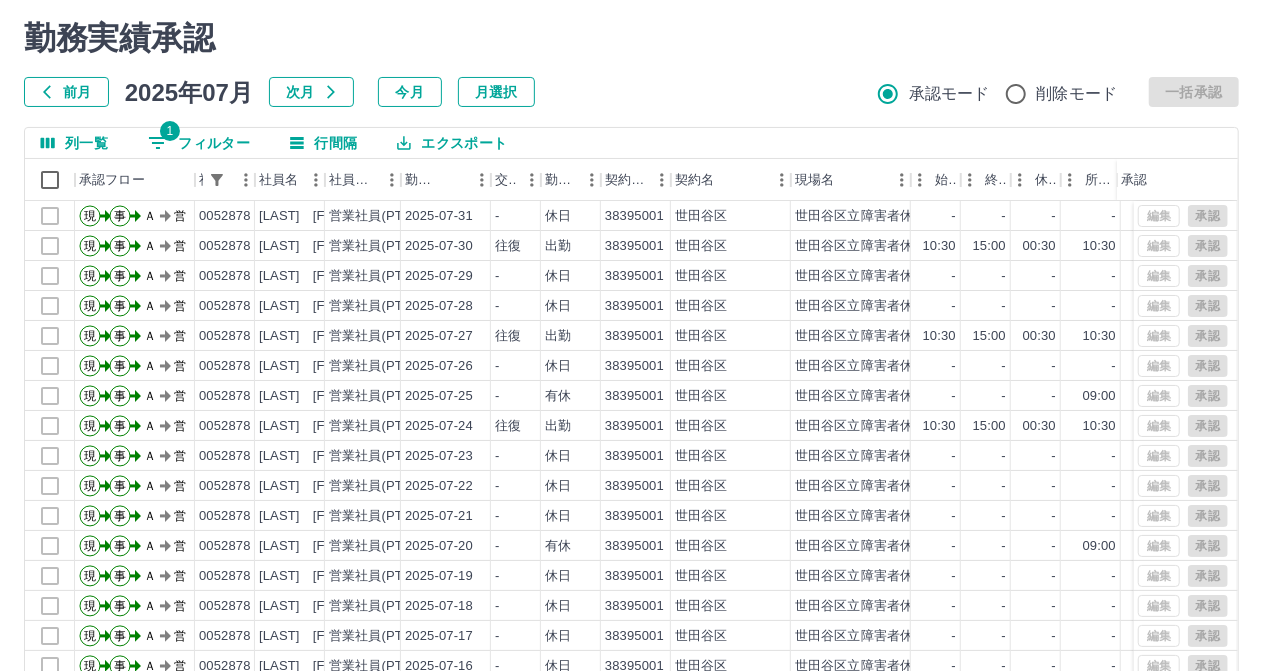 scroll, scrollTop: 0, scrollLeft: 0, axis: both 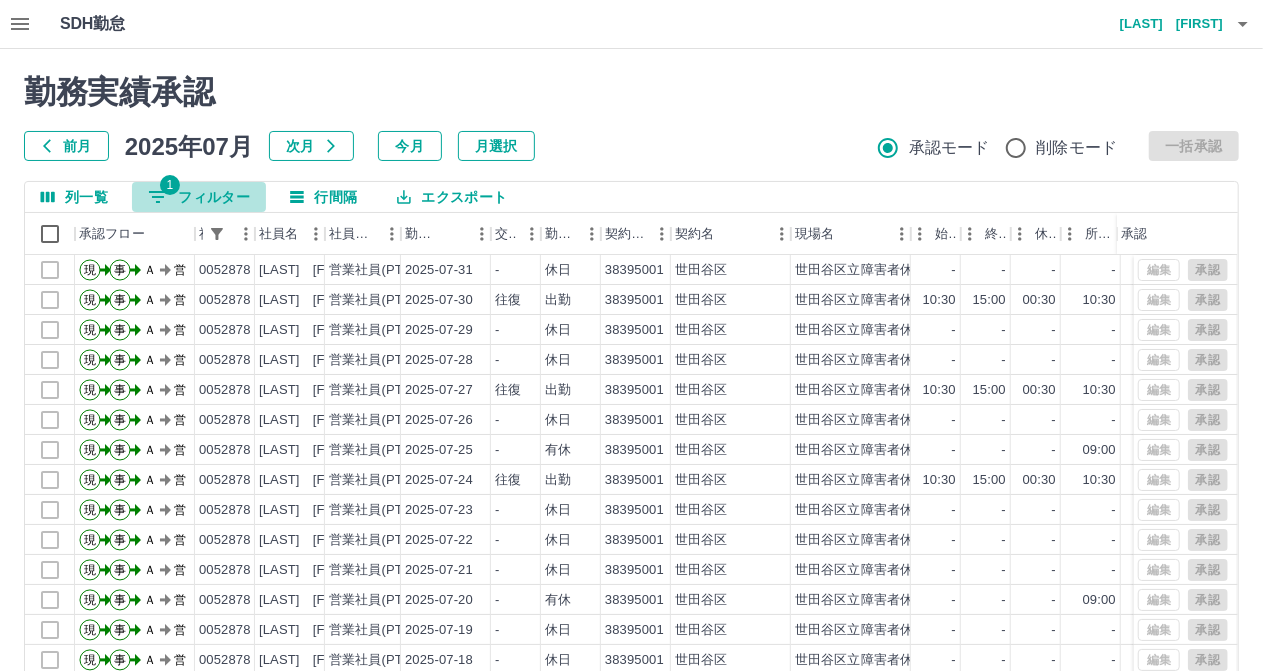 click on "1 フィルター" at bounding box center (199, 197) 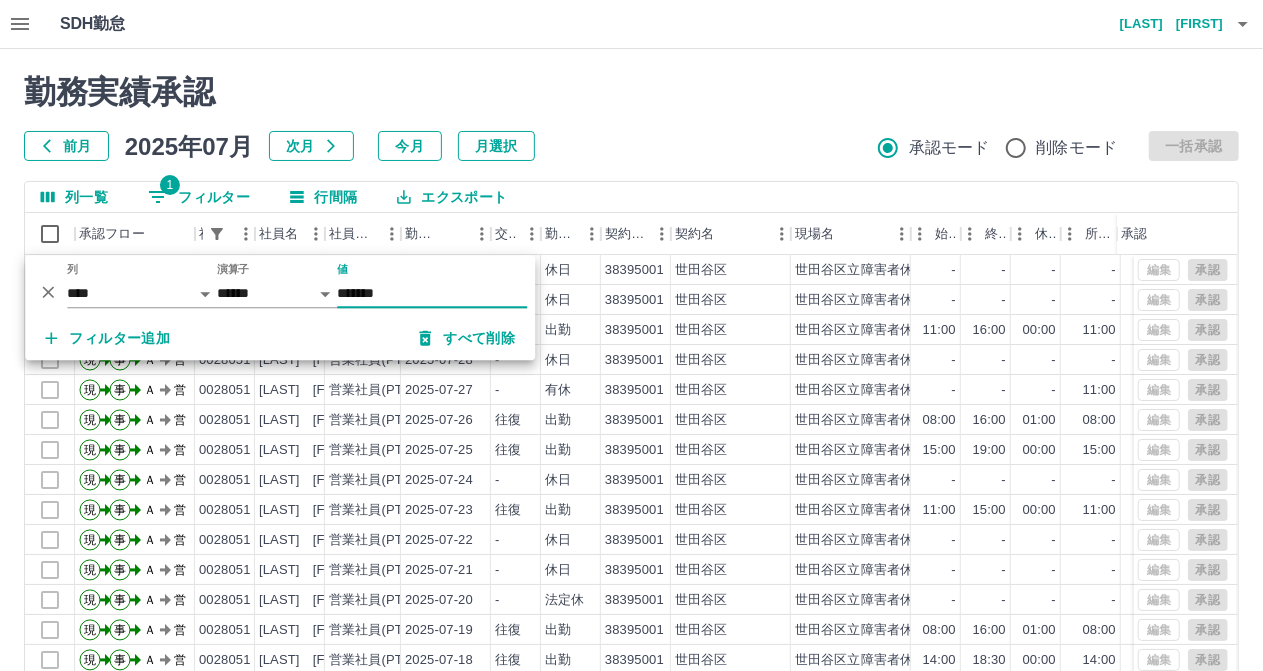 type on "*******" 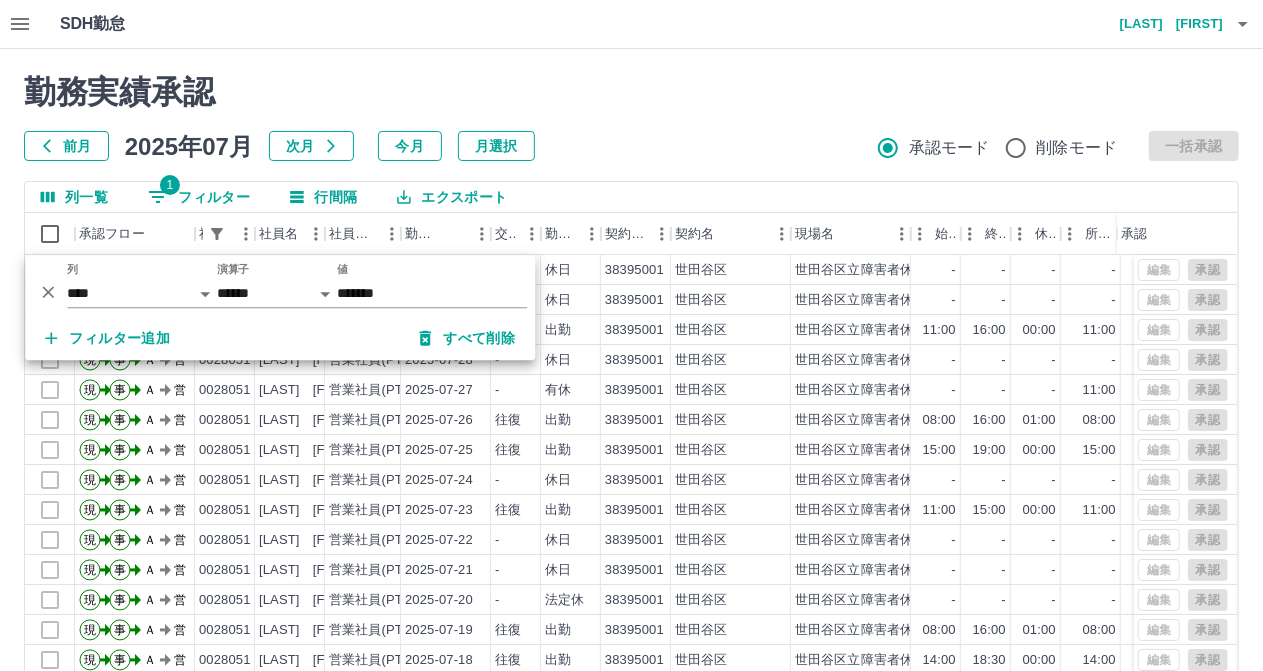 click on "前月 2025年07月 次月 今月 月選択 承認モード 削除モード 一括承認" at bounding box center [631, 146] 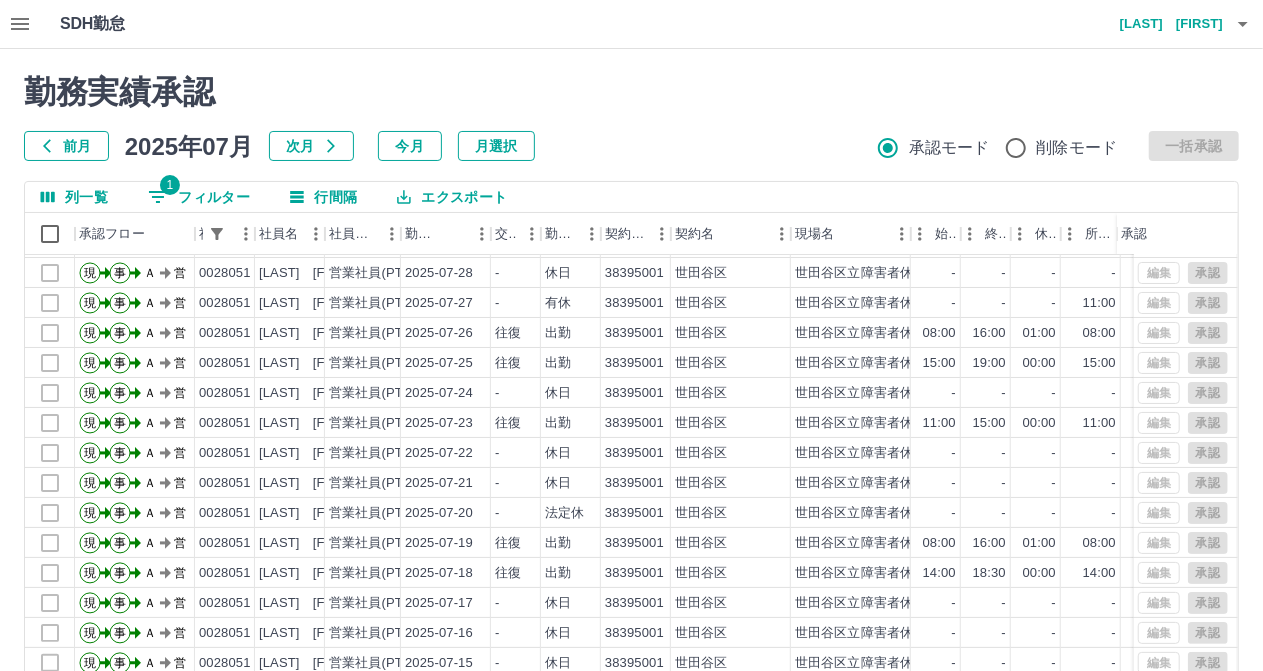 scroll, scrollTop: 103, scrollLeft: 0, axis: vertical 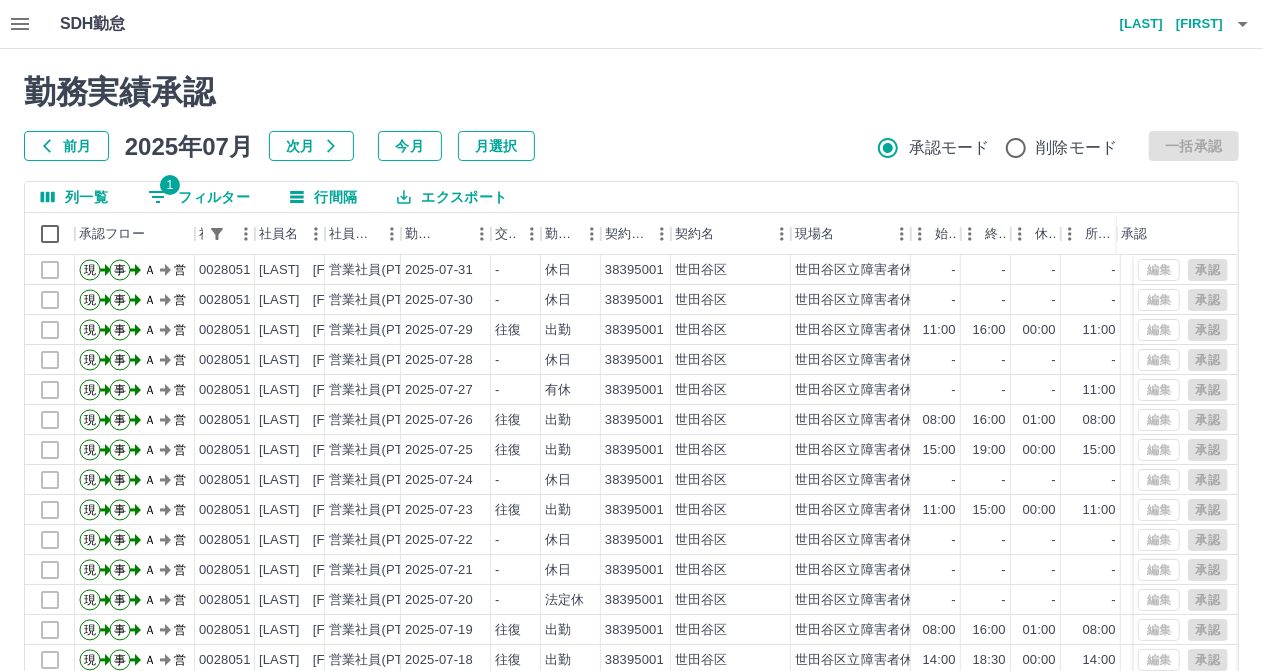 click on "1 フィルター" at bounding box center [199, 197] 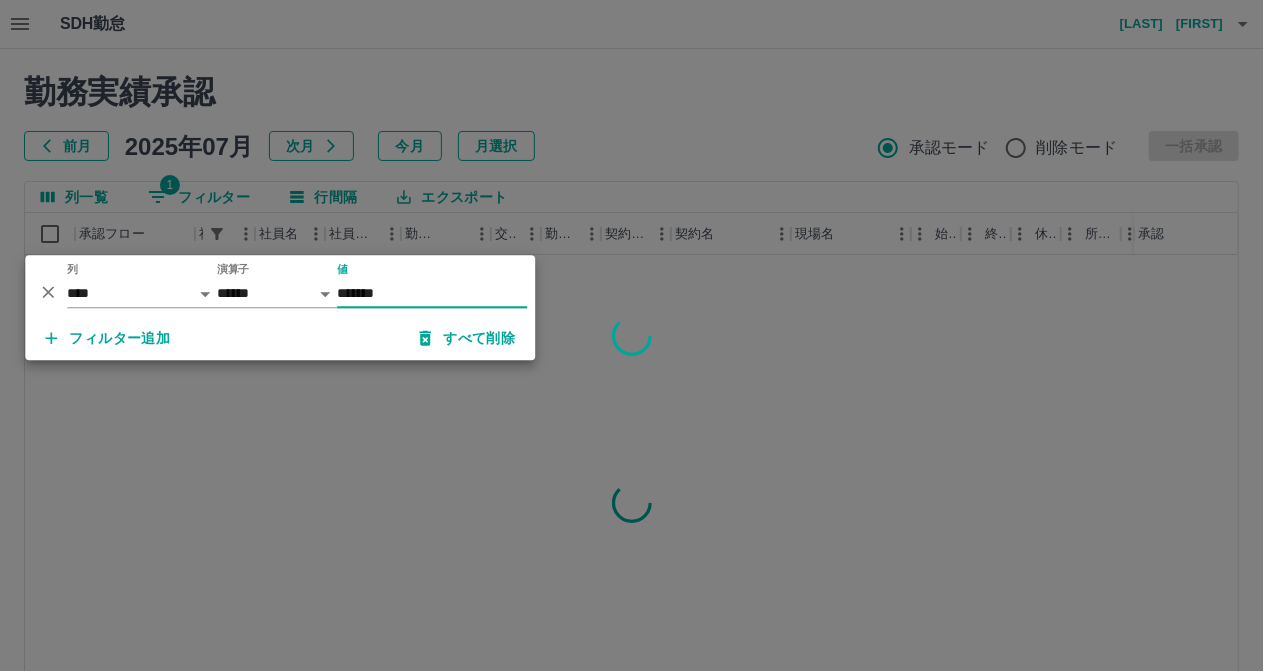 type on "*******" 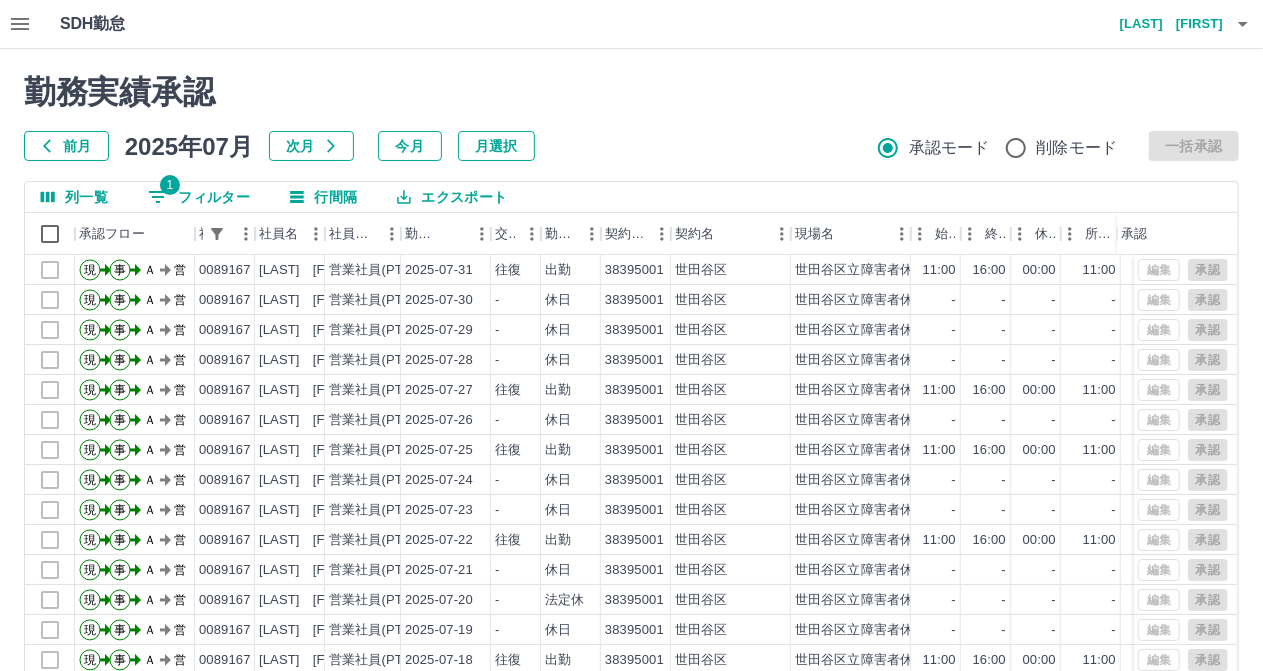 click on "[LAST]　[FIRST]" at bounding box center (1163, 24) 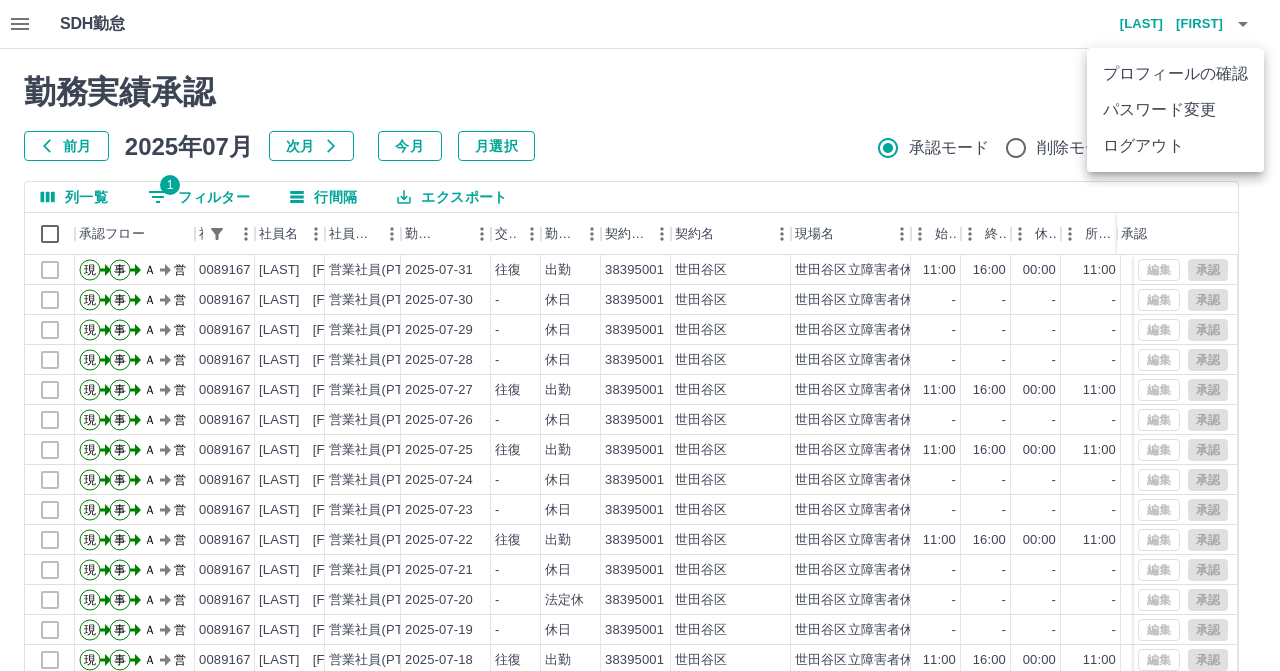 click on "ログアウト" at bounding box center [1175, 146] 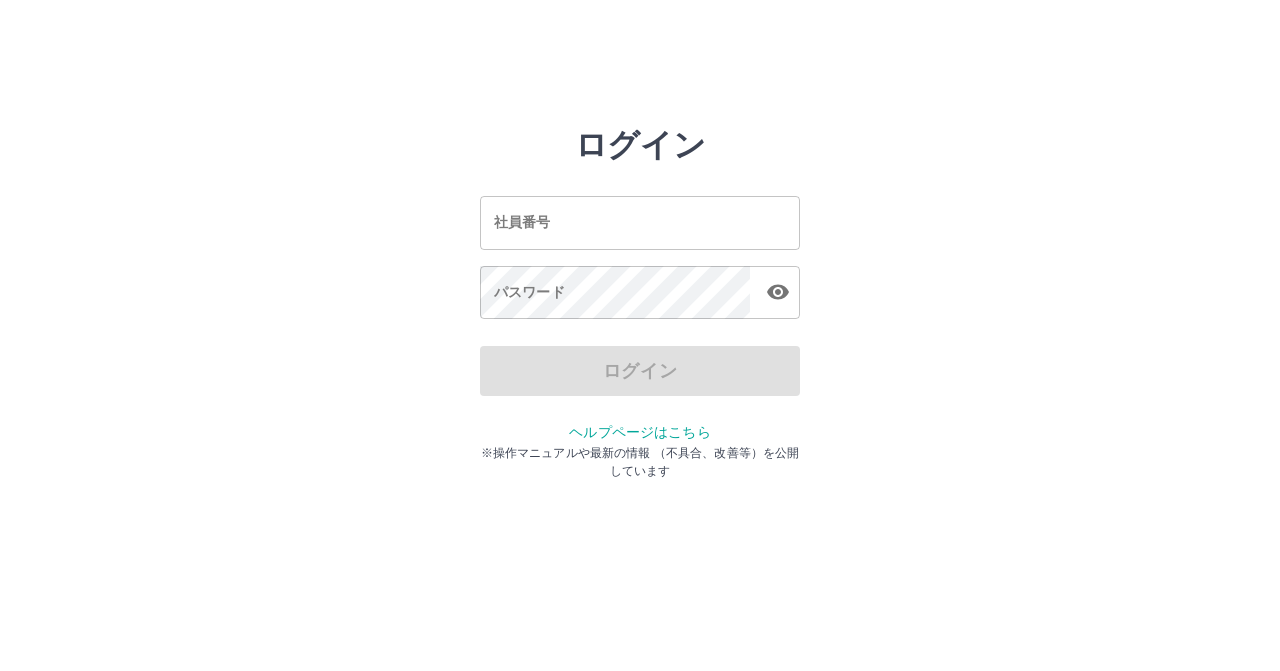 scroll, scrollTop: 0, scrollLeft: 0, axis: both 